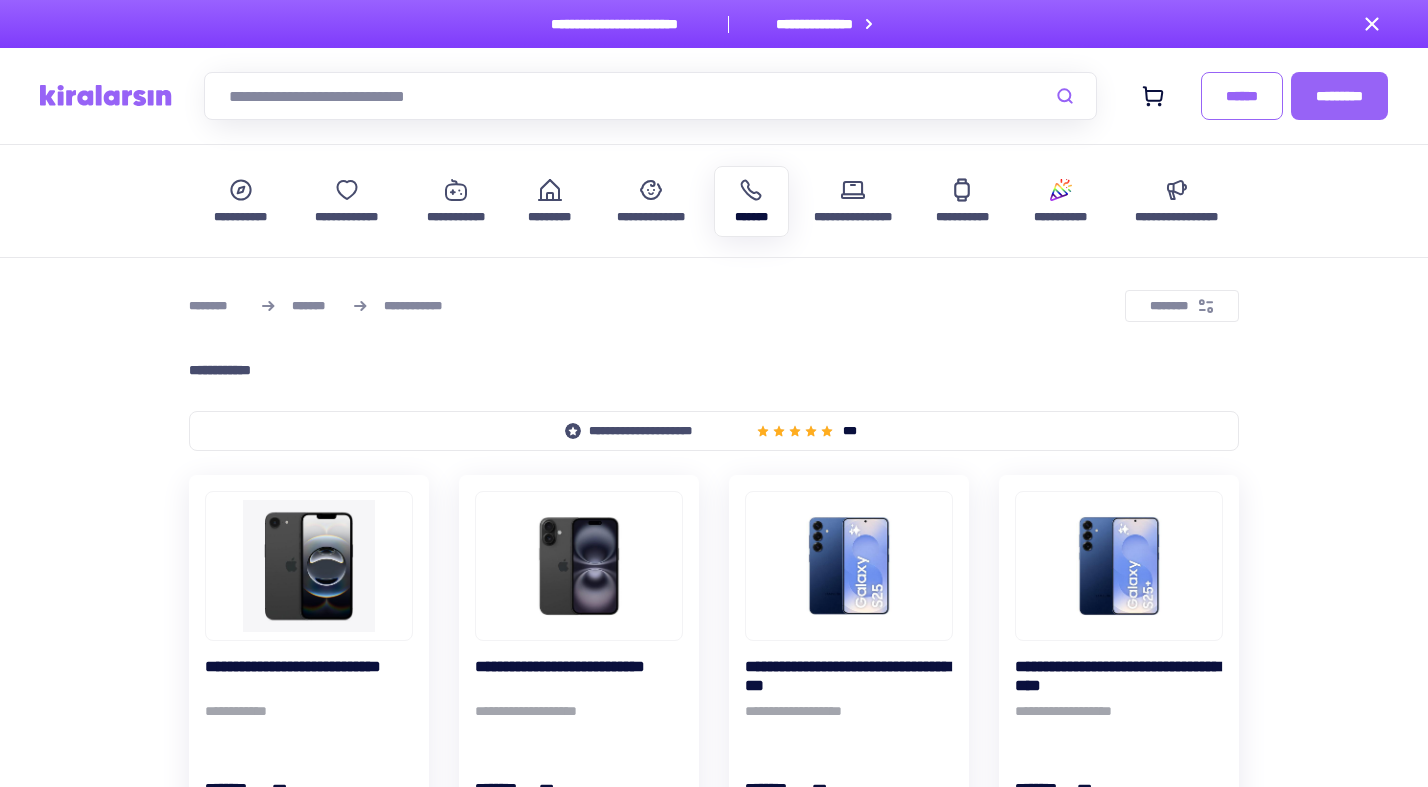 scroll, scrollTop: 313, scrollLeft: 0, axis: vertical 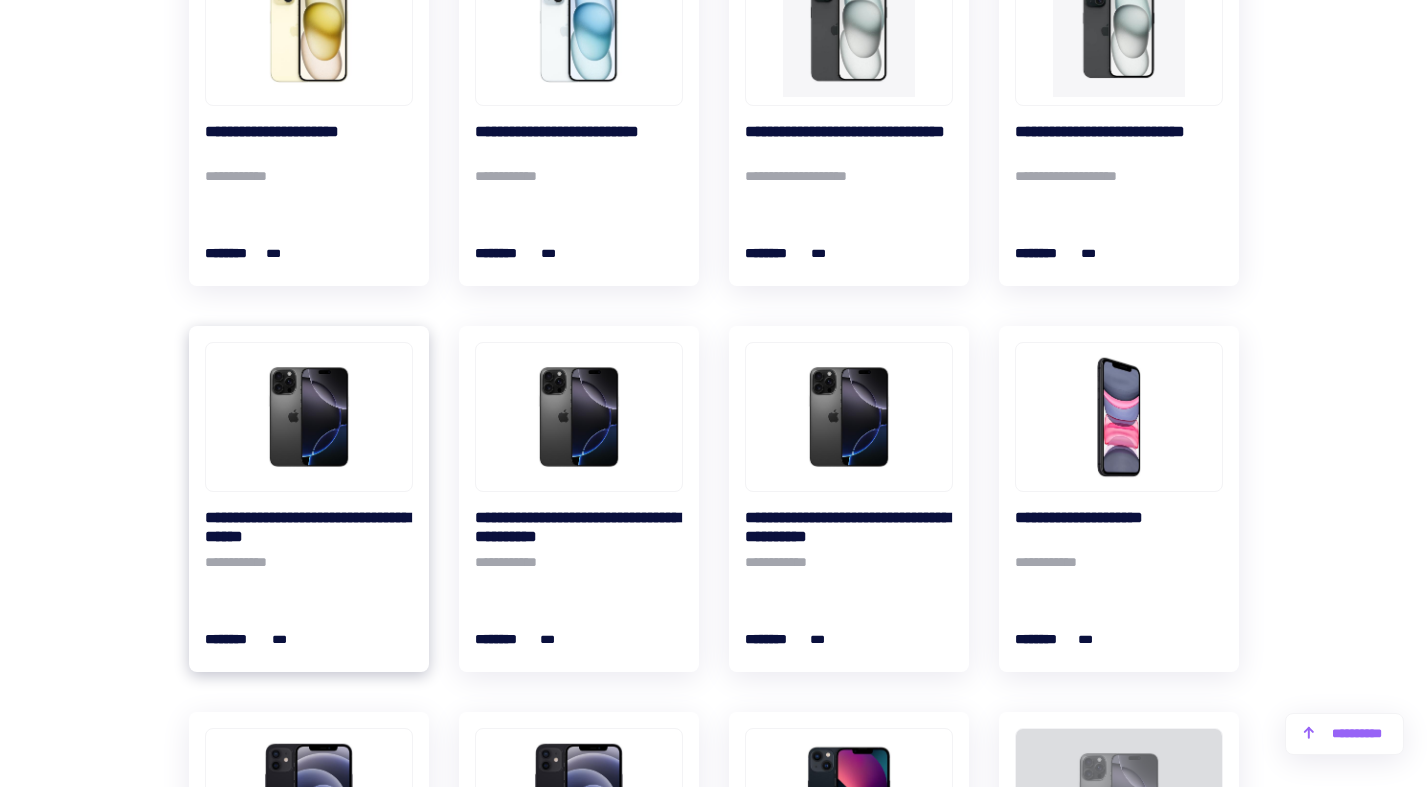 click at bounding box center (309, 417) 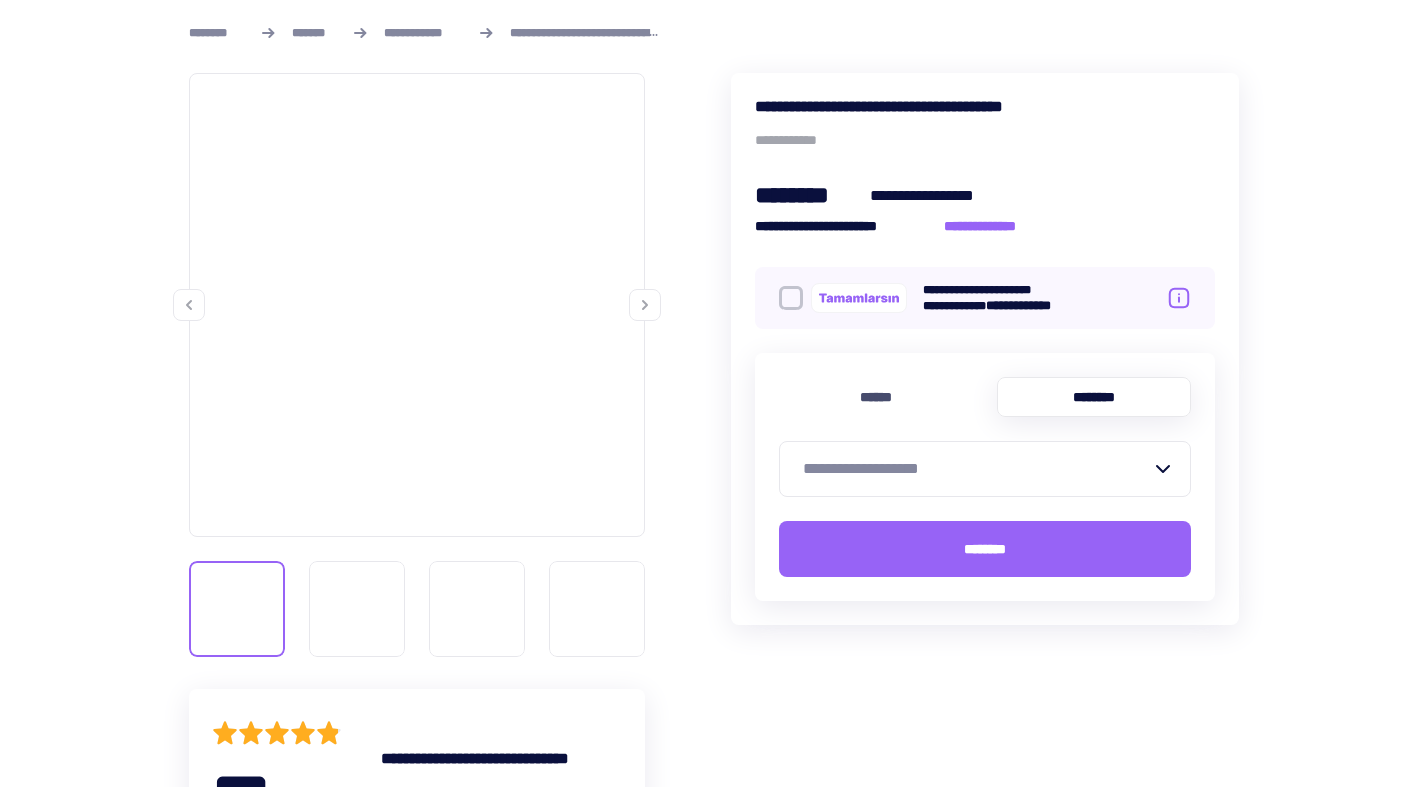 scroll, scrollTop: 276, scrollLeft: 0, axis: vertical 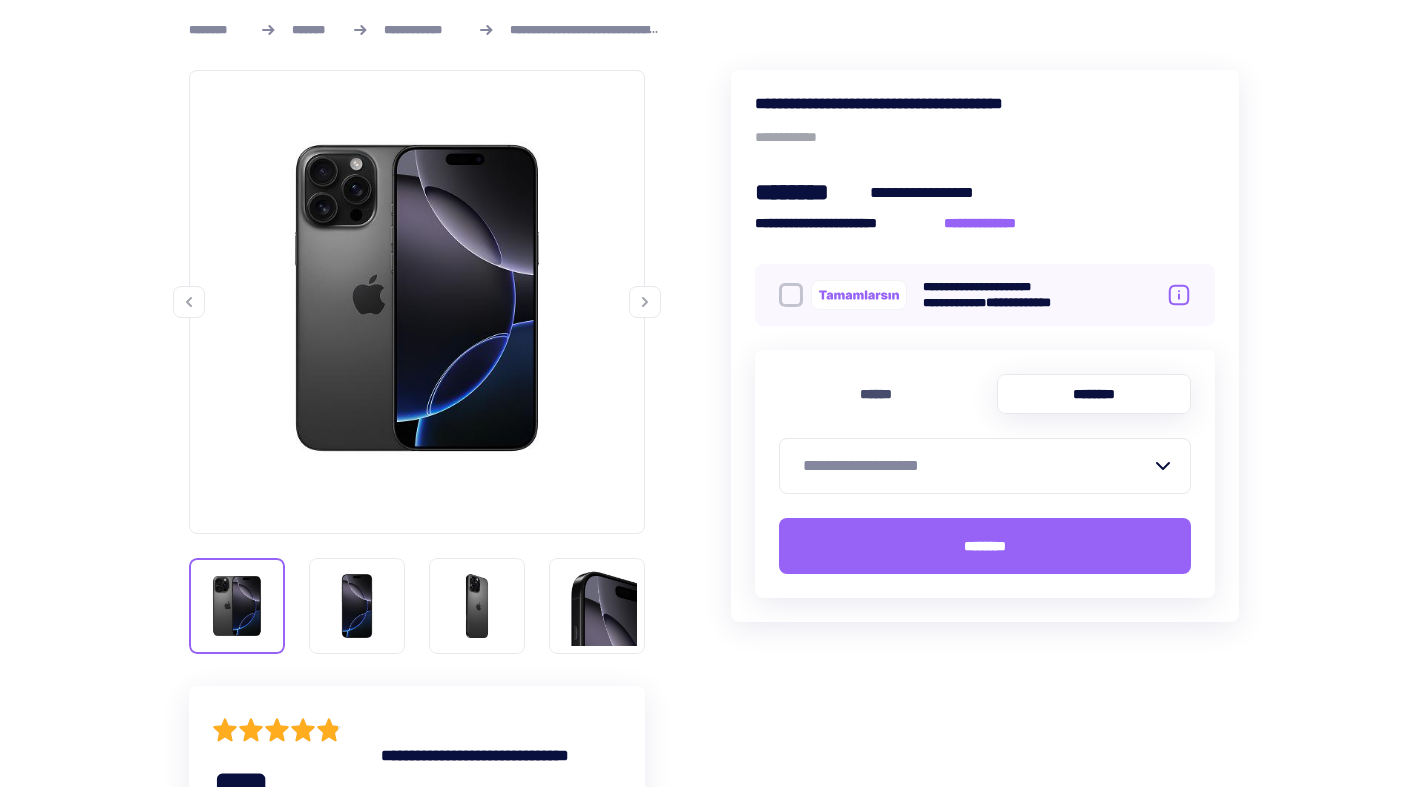 click on "**********" at bounding box center [977, 466] 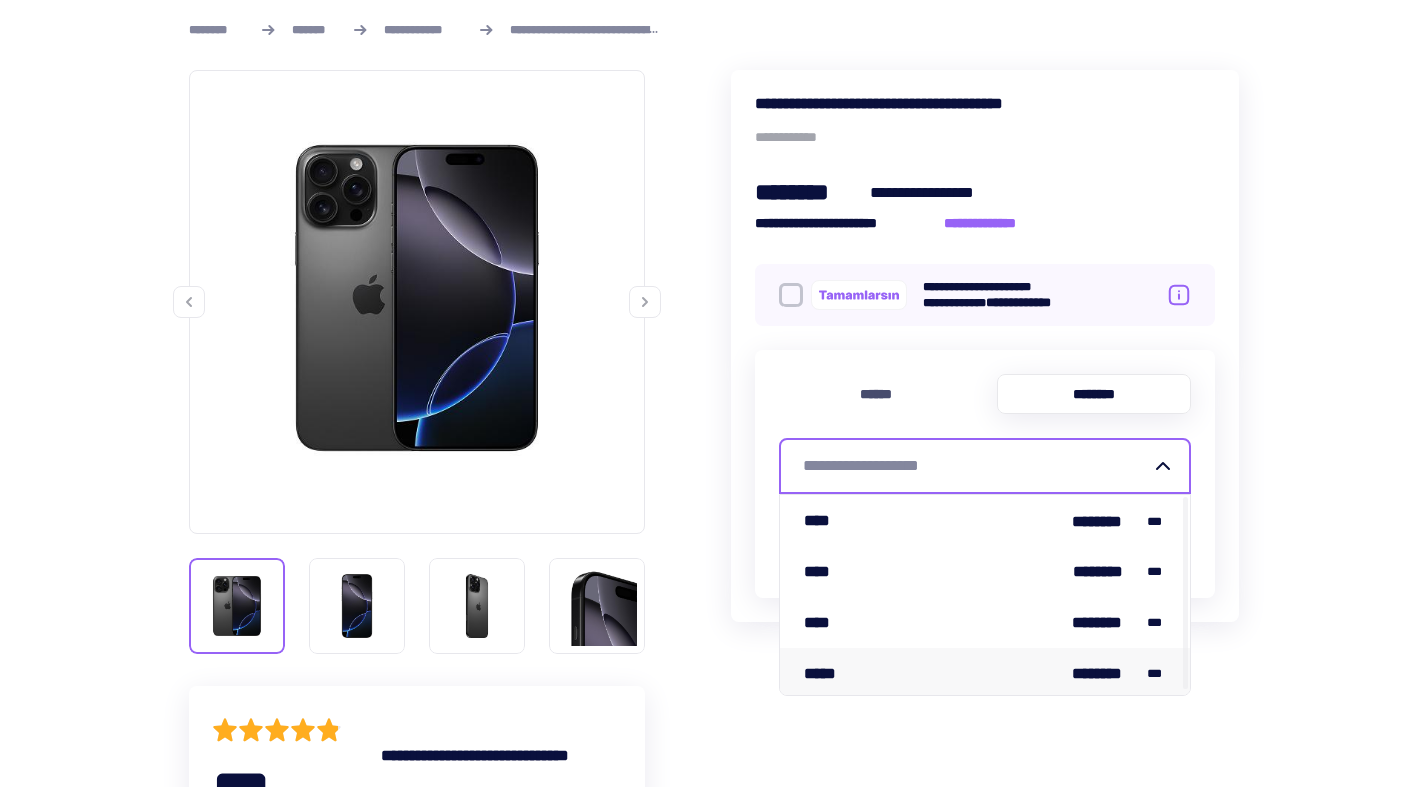 click on "***** ******** ***" at bounding box center [985, 673] 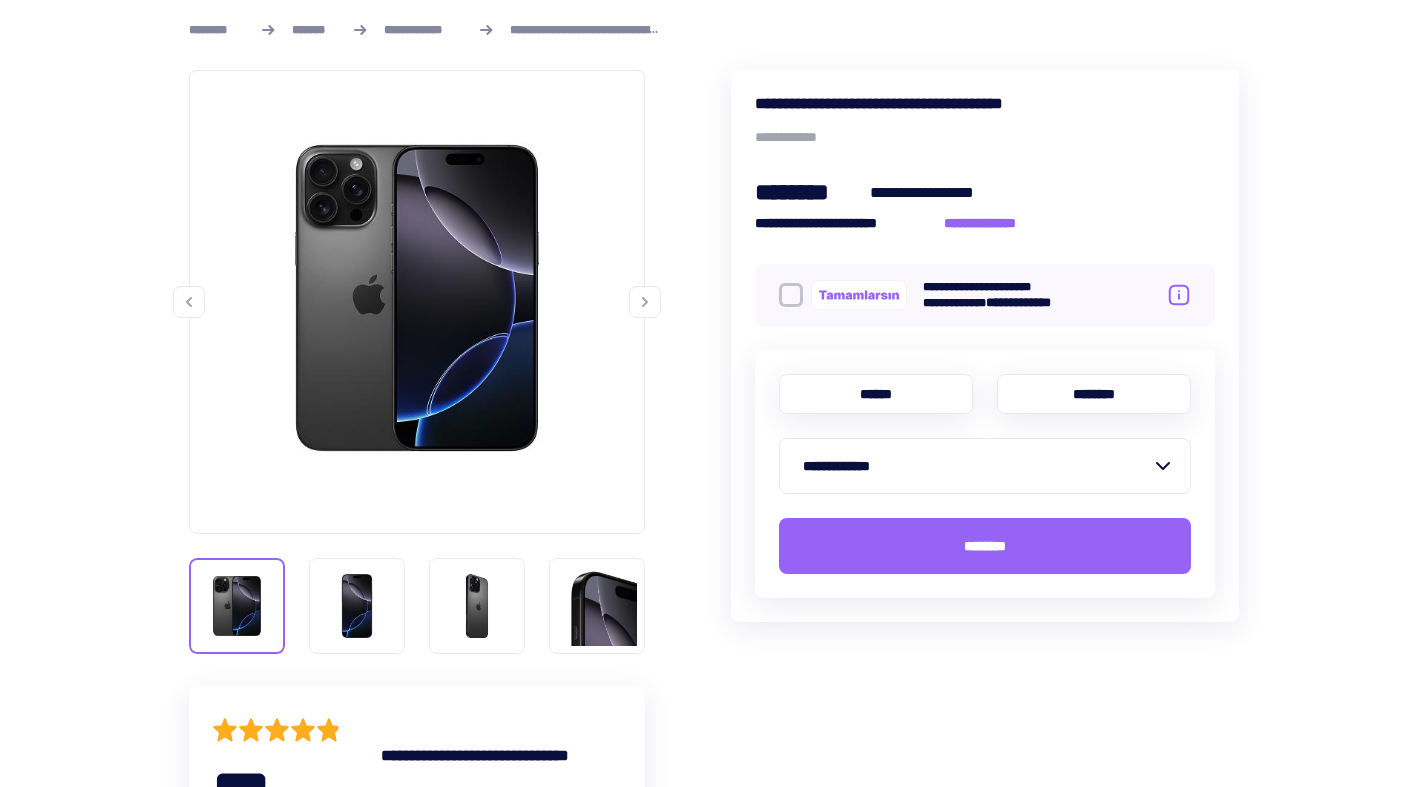 click on "******" at bounding box center [876, 394] 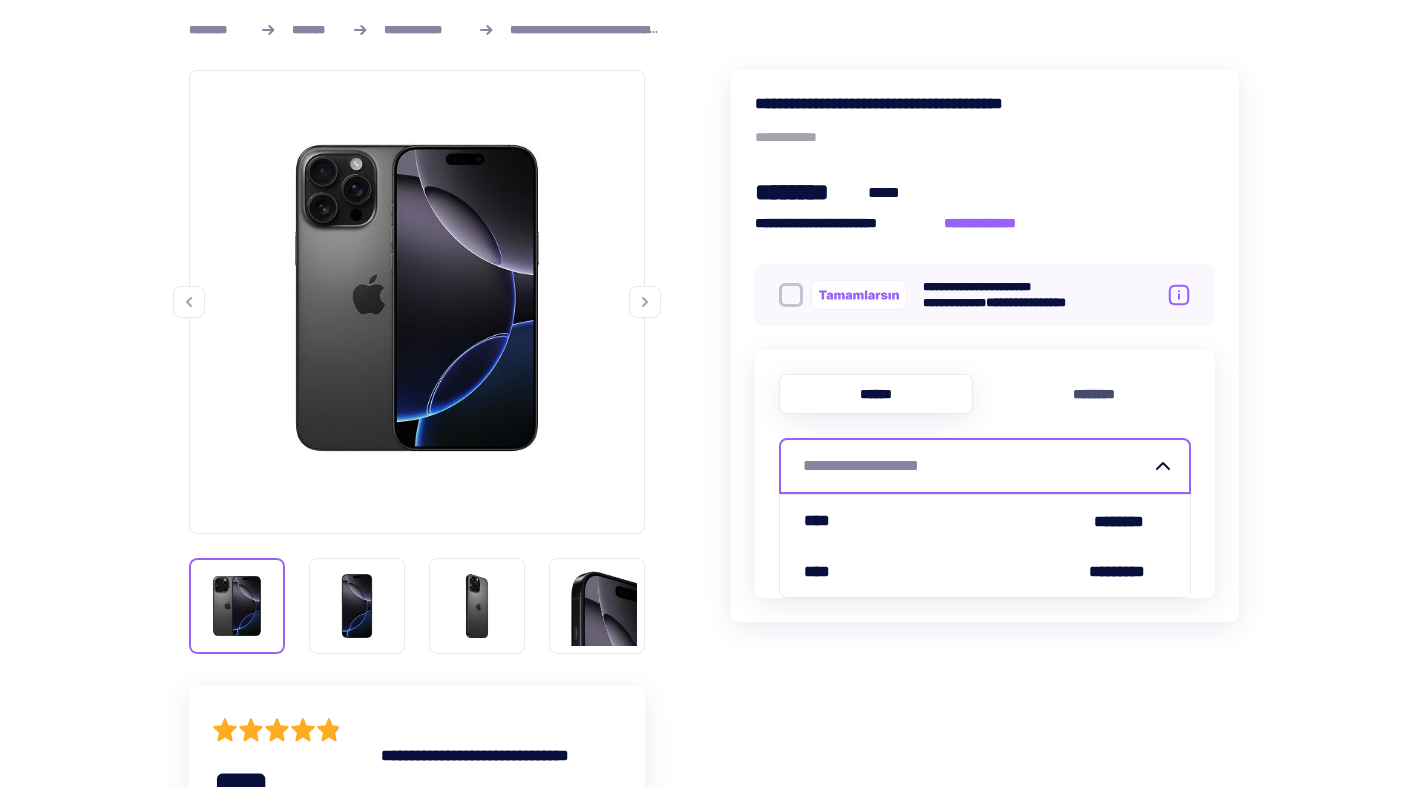 click on "**********" at bounding box center (977, 466) 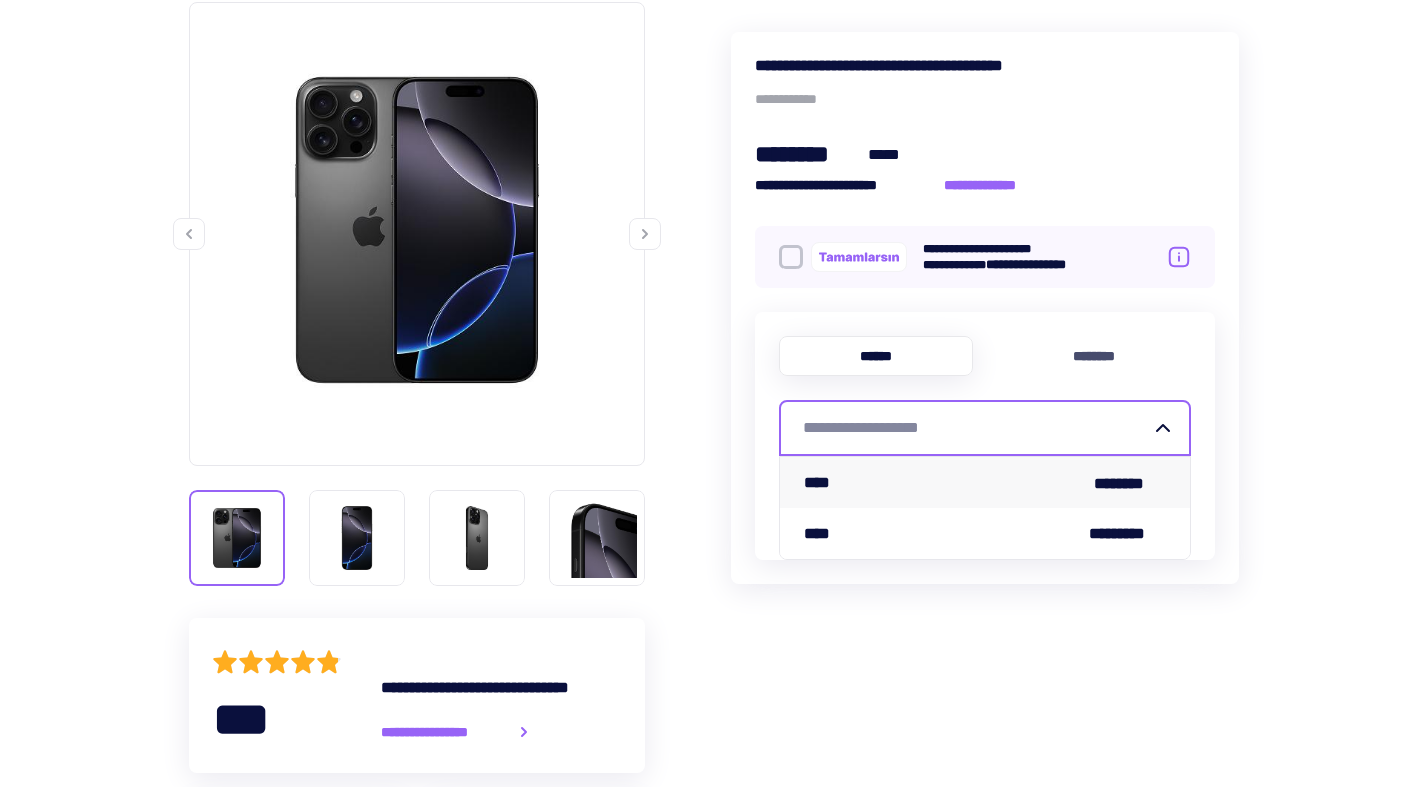 scroll, scrollTop: 351, scrollLeft: 0, axis: vertical 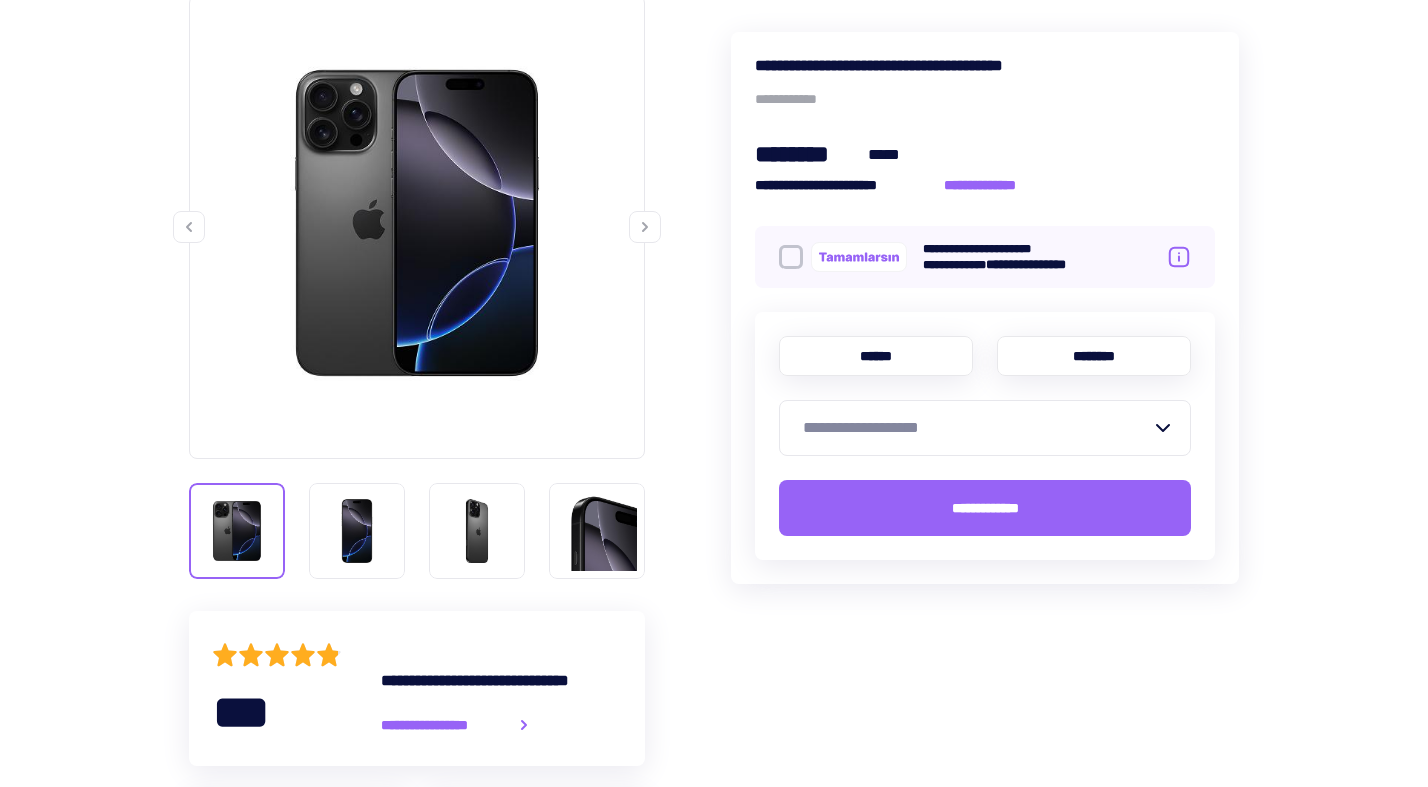 click on "********" at bounding box center (1094, 356) 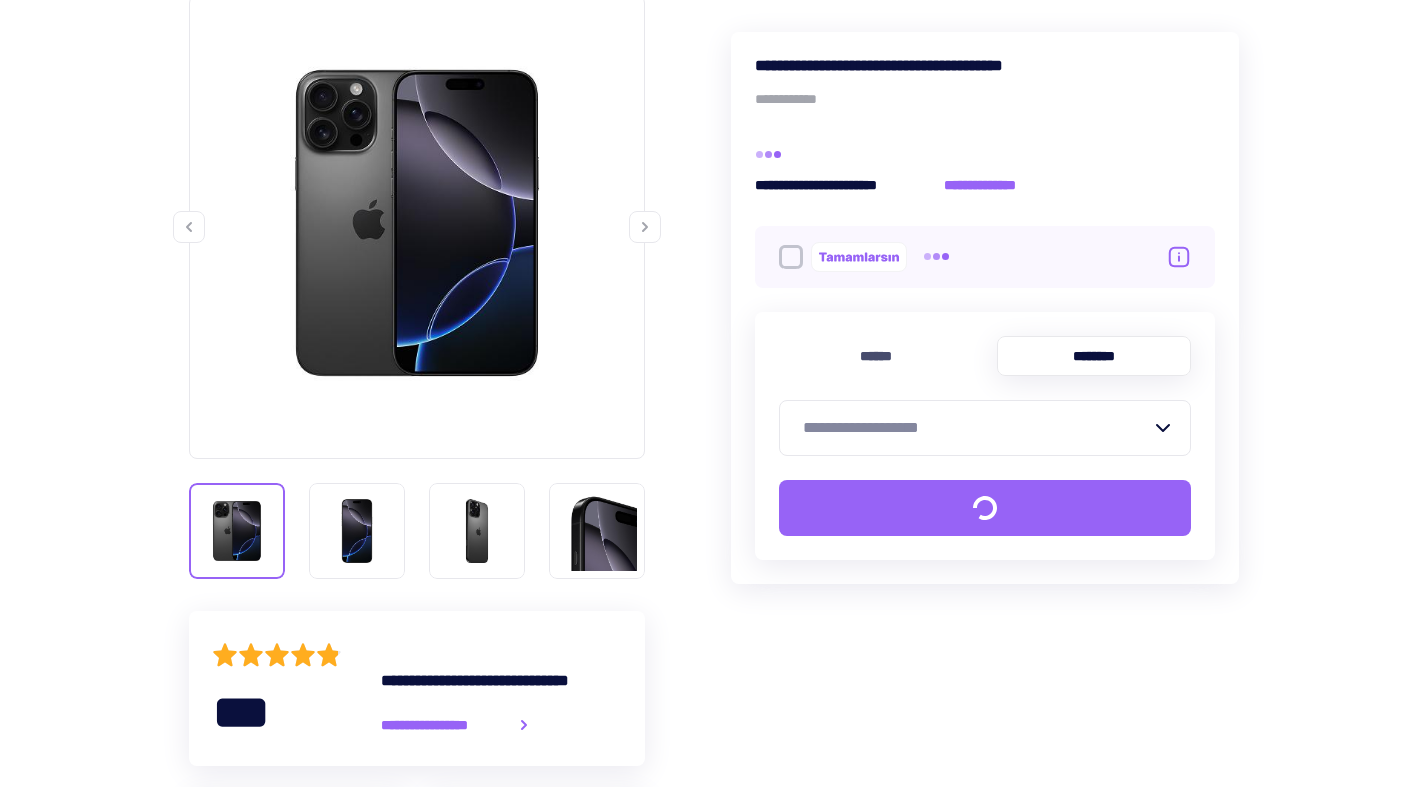 click on "**********" at bounding box center (985, 428) 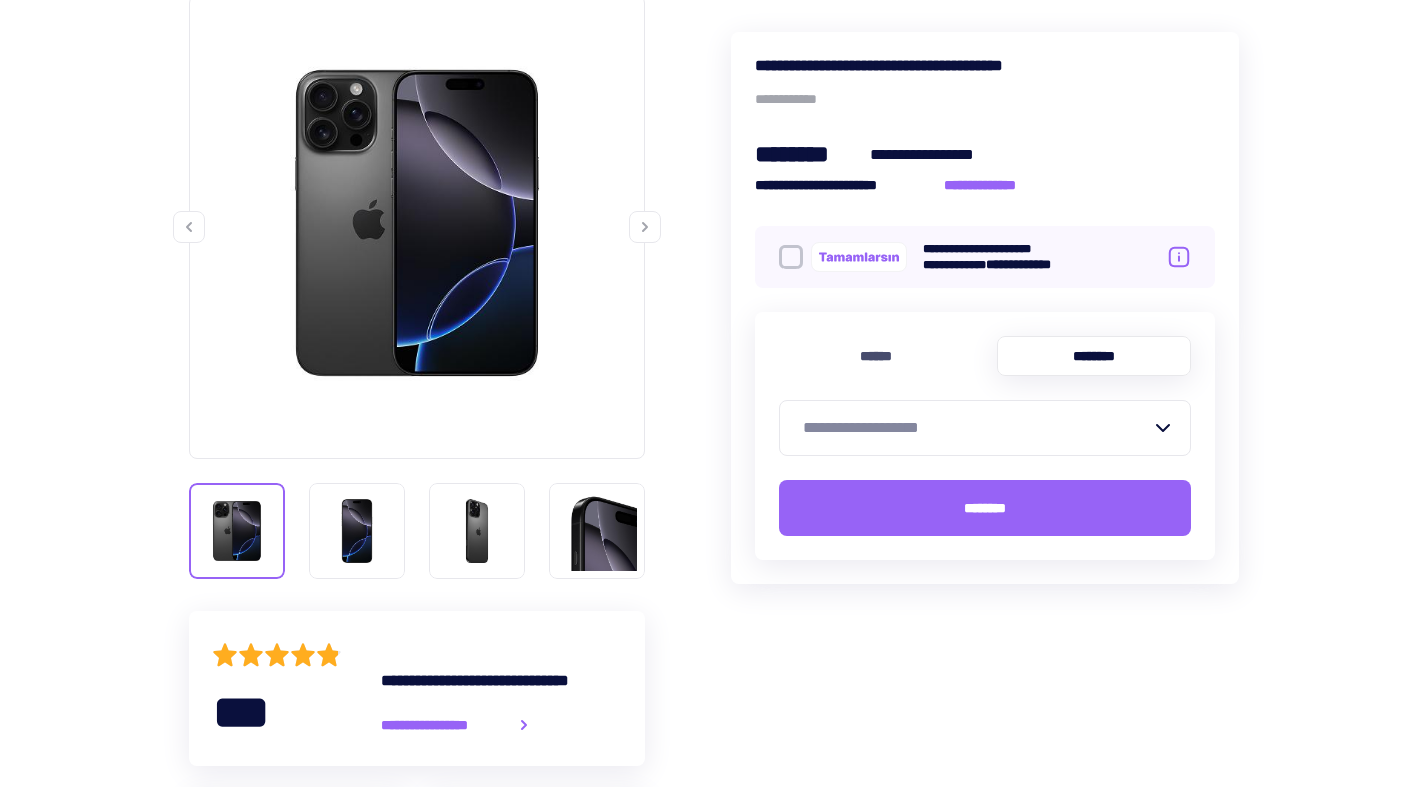 click on "**********" at bounding box center (977, 428) 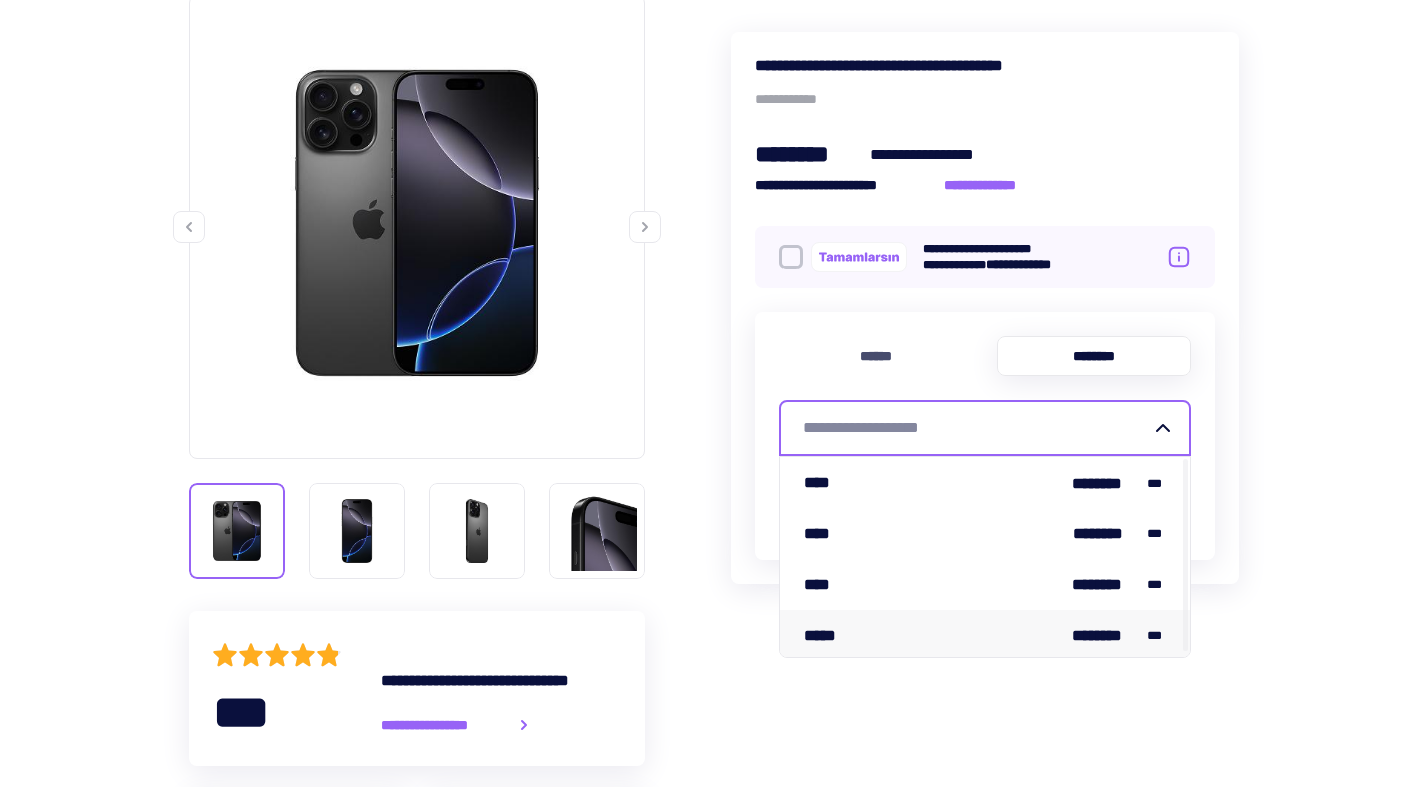 click on "***** ******** ***" at bounding box center (985, 635) 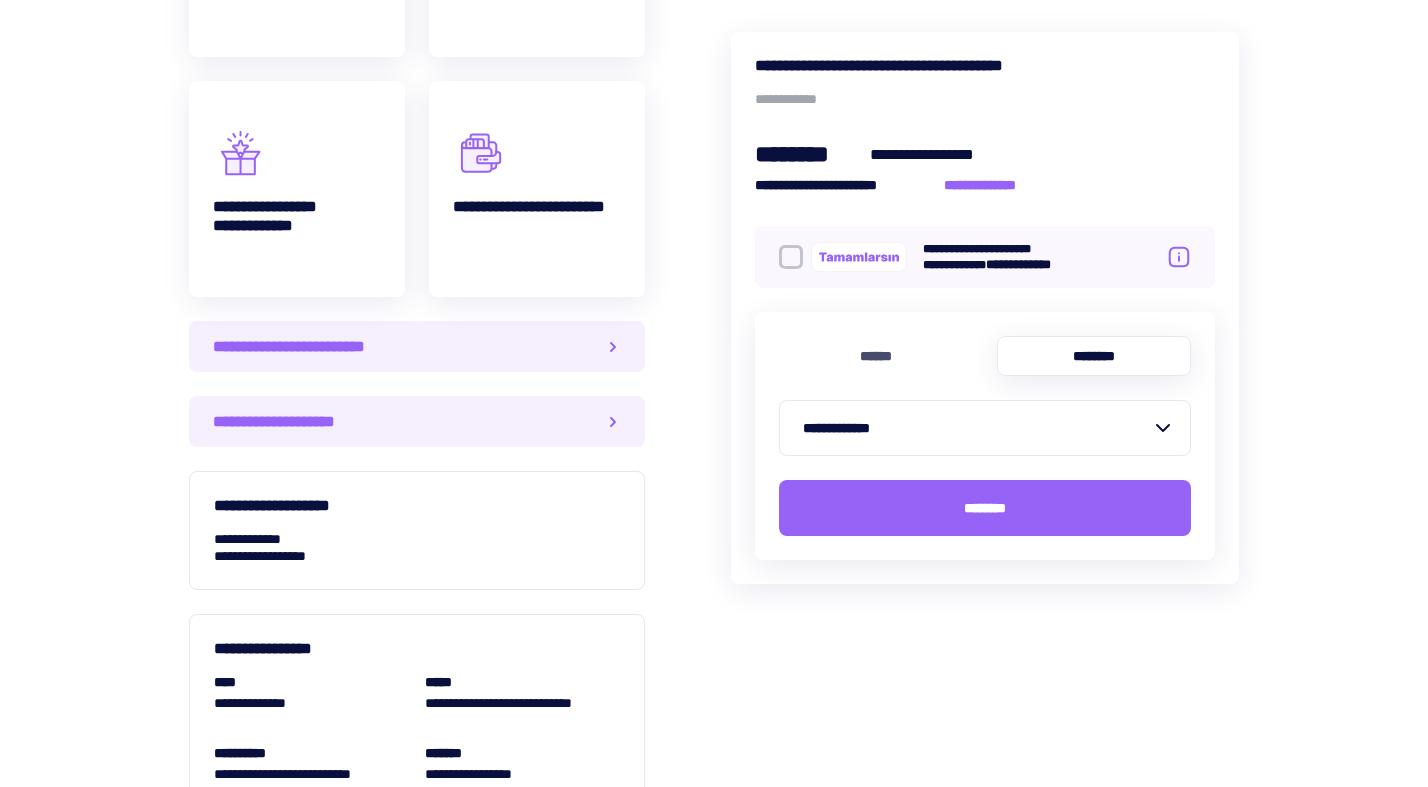 scroll, scrollTop: 1310, scrollLeft: 0, axis: vertical 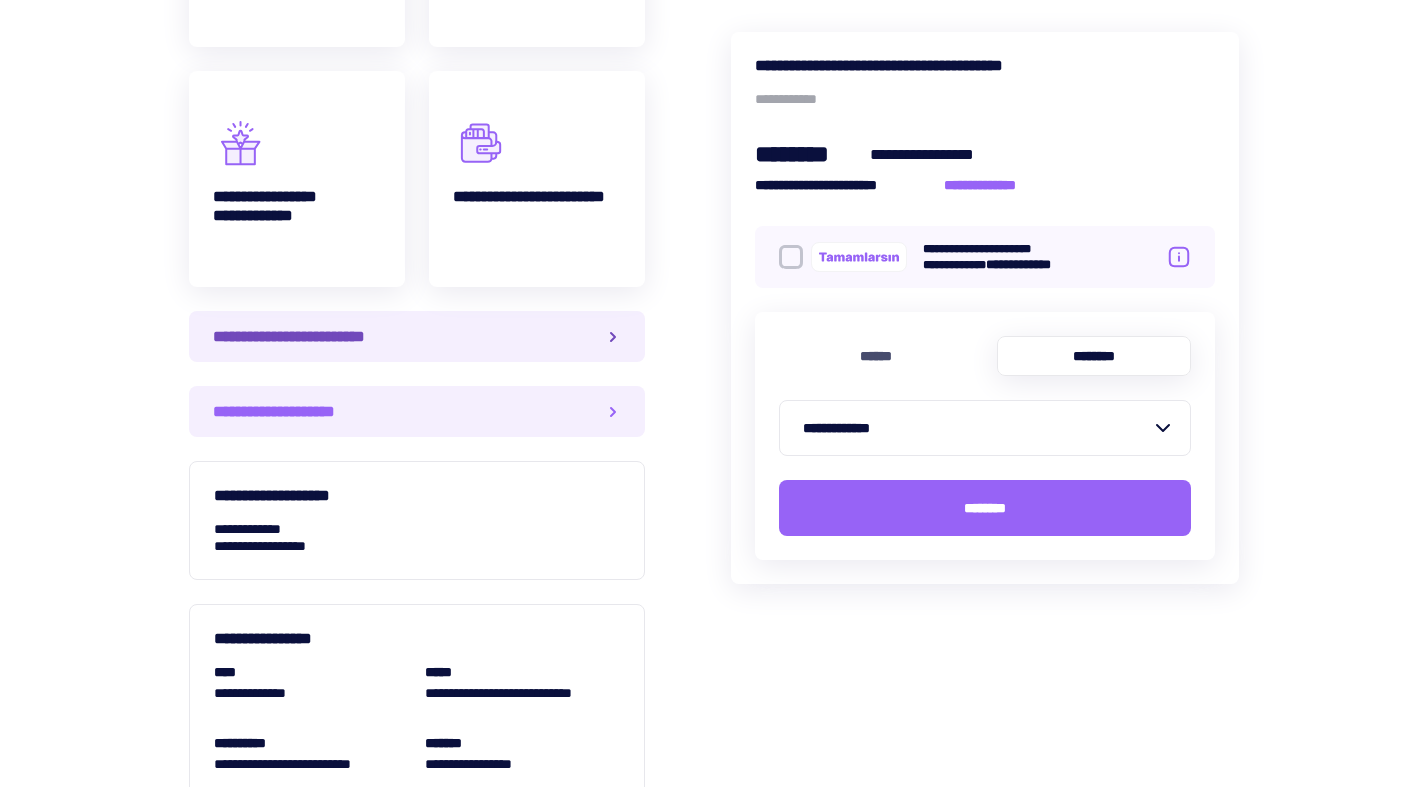 click on "**********" at bounding box center [417, 336] 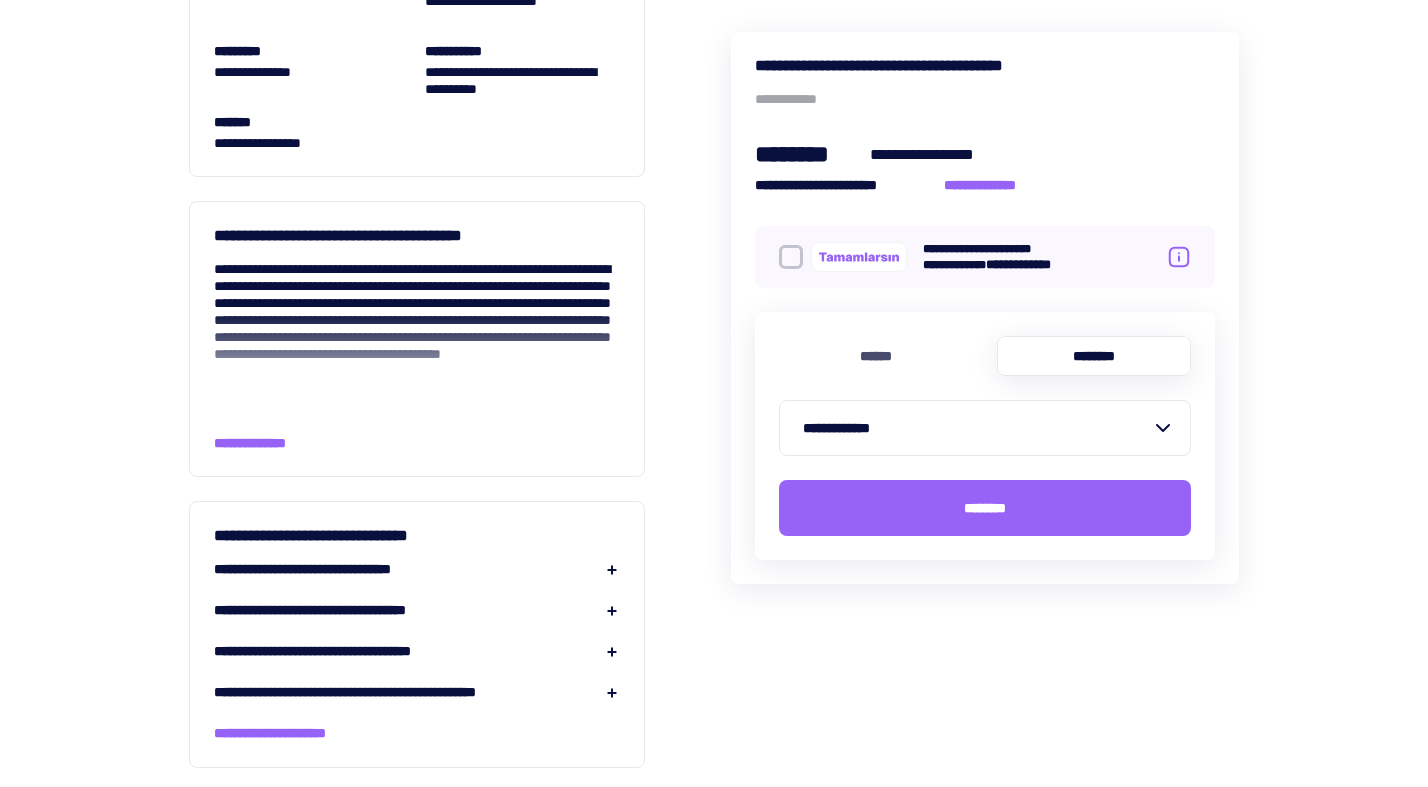 scroll, scrollTop: 2146, scrollLeft: 0, axis: vertical 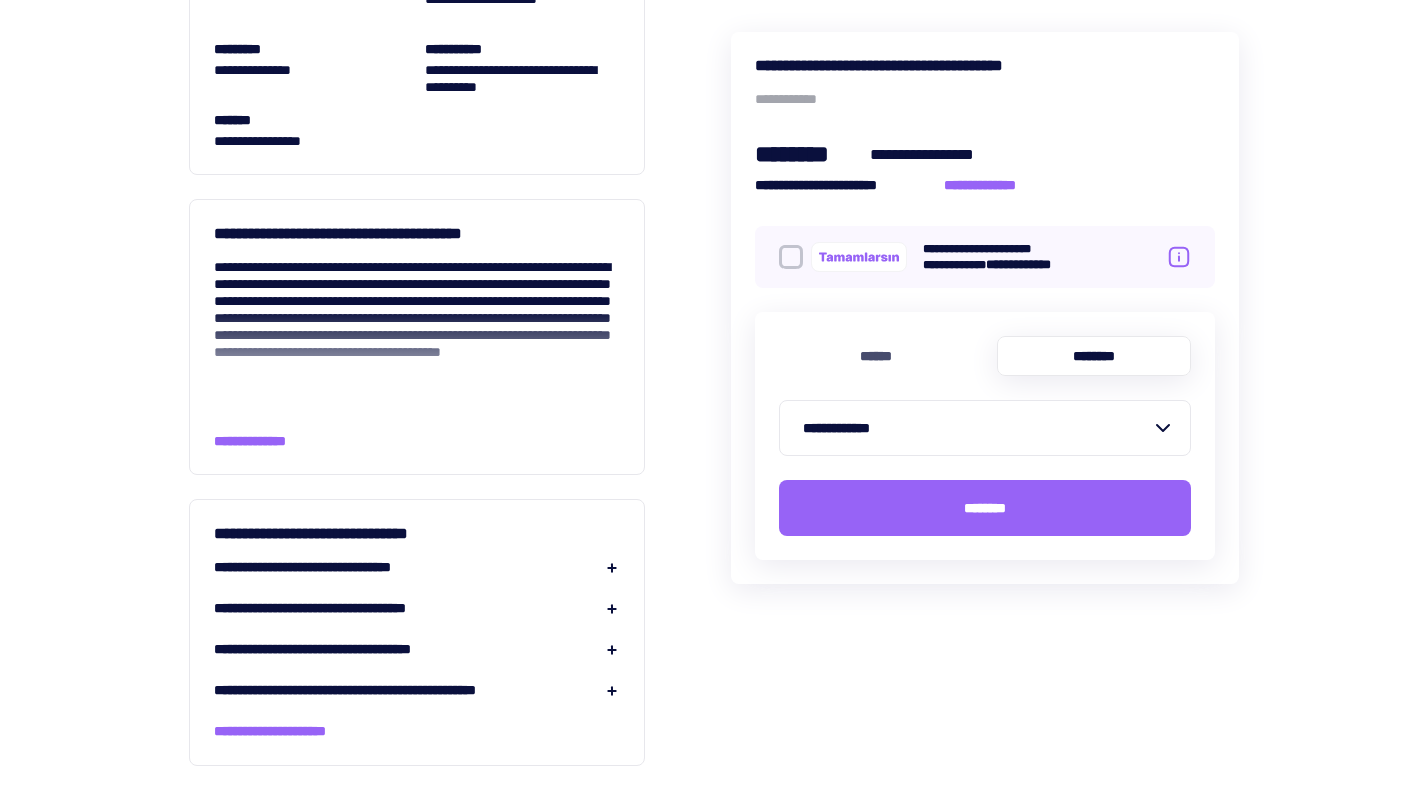 click on "**********" at bounding box center [417, 567] 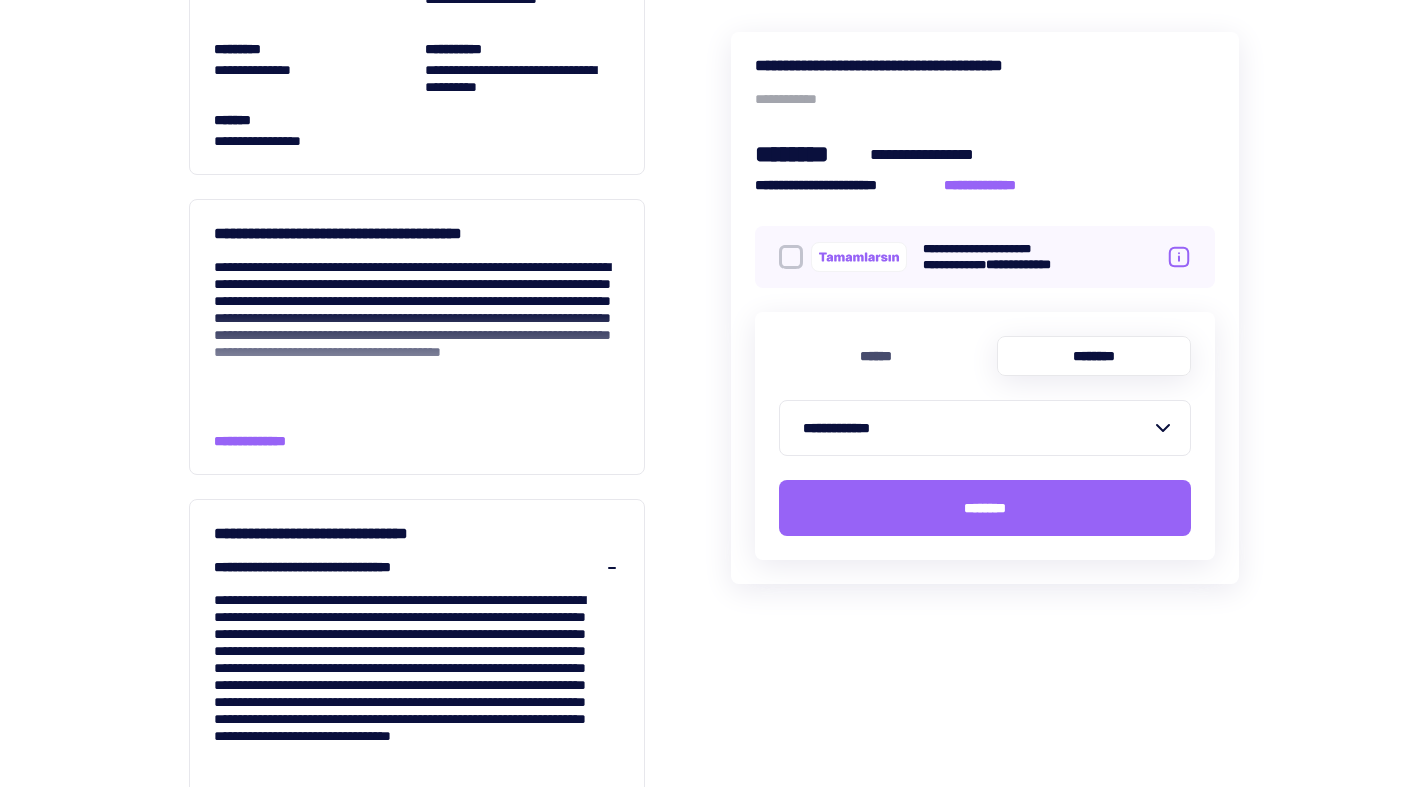 click on "**********" at bounding box center [417, 567] 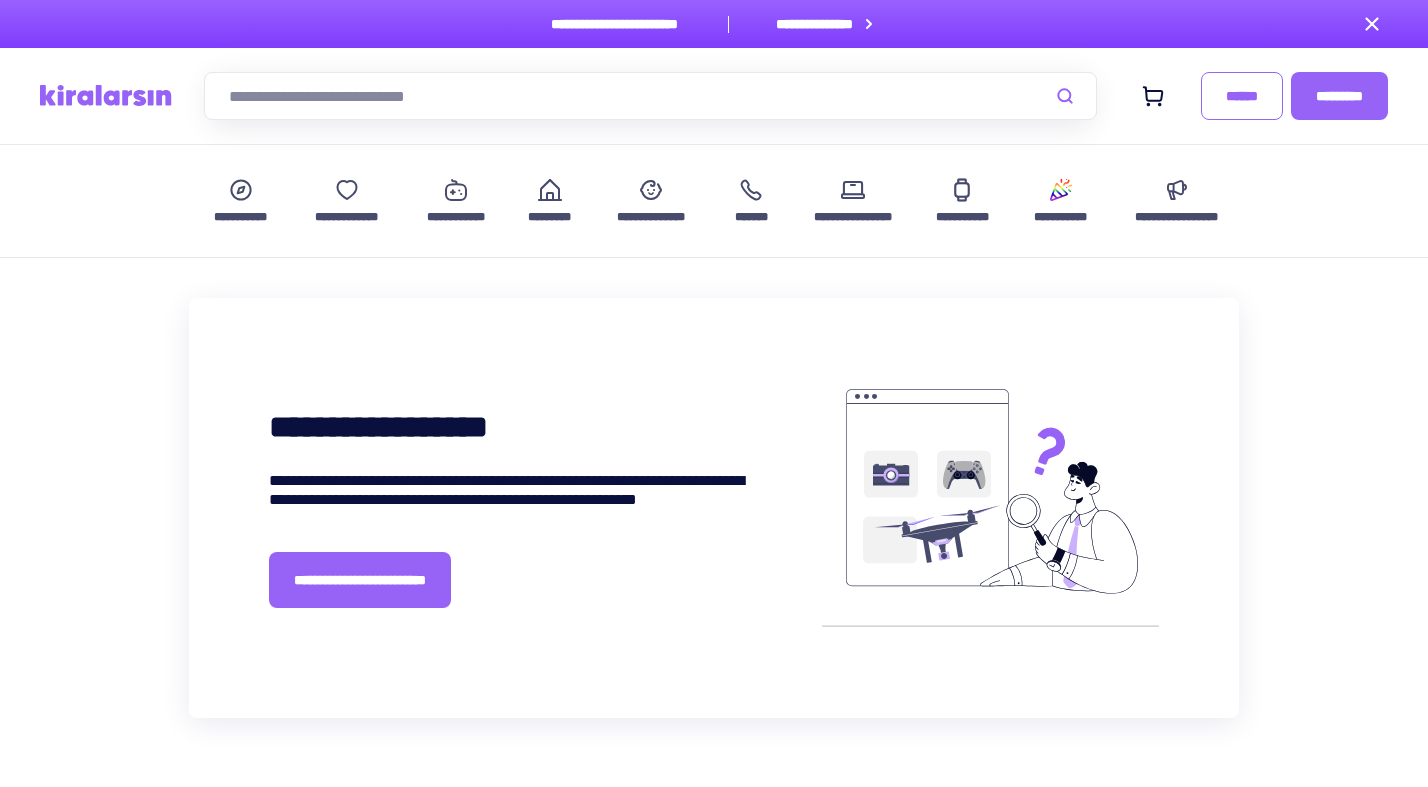 scroll, scrollTop: 0, scrollLeft: 0, axis: both 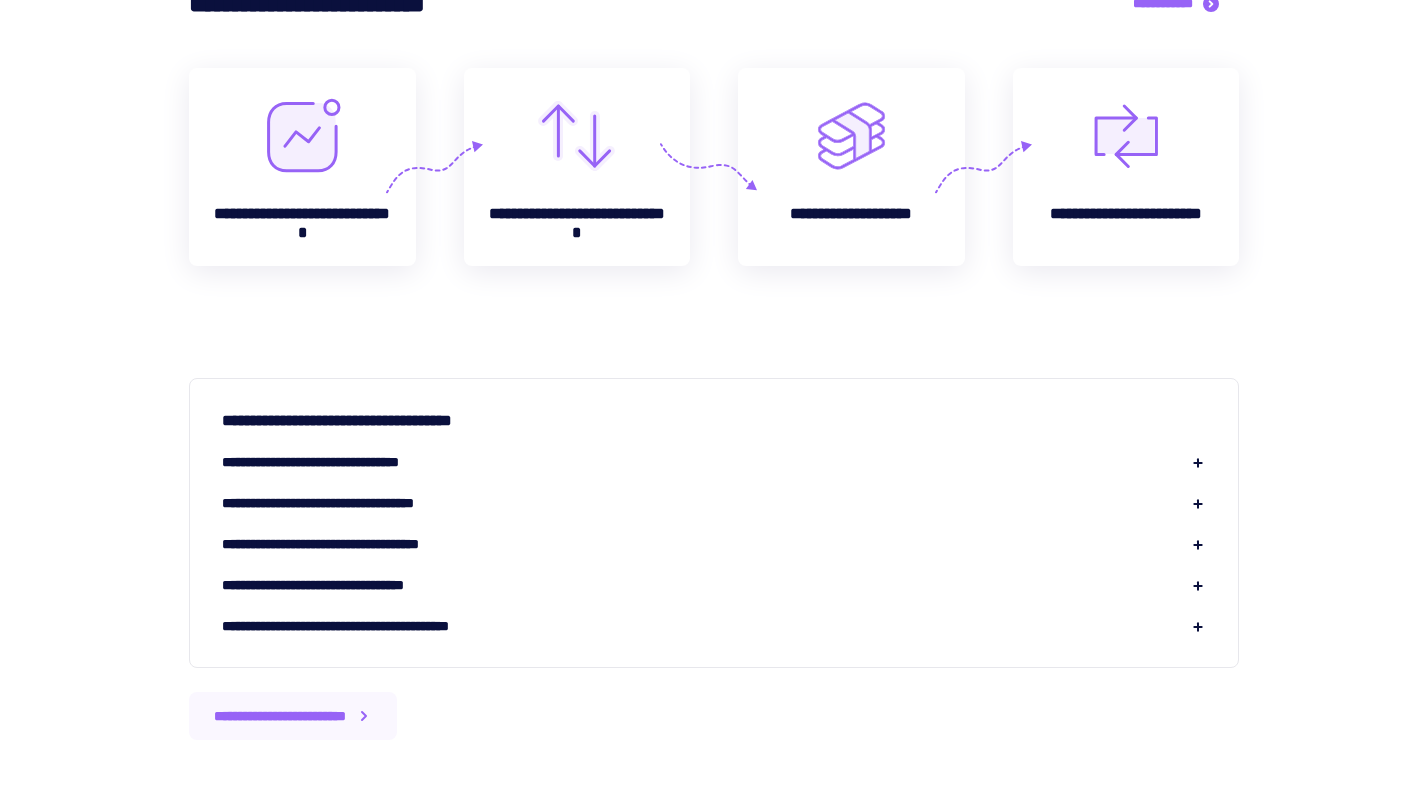 click on "**********" at bounding box center [714, 462] 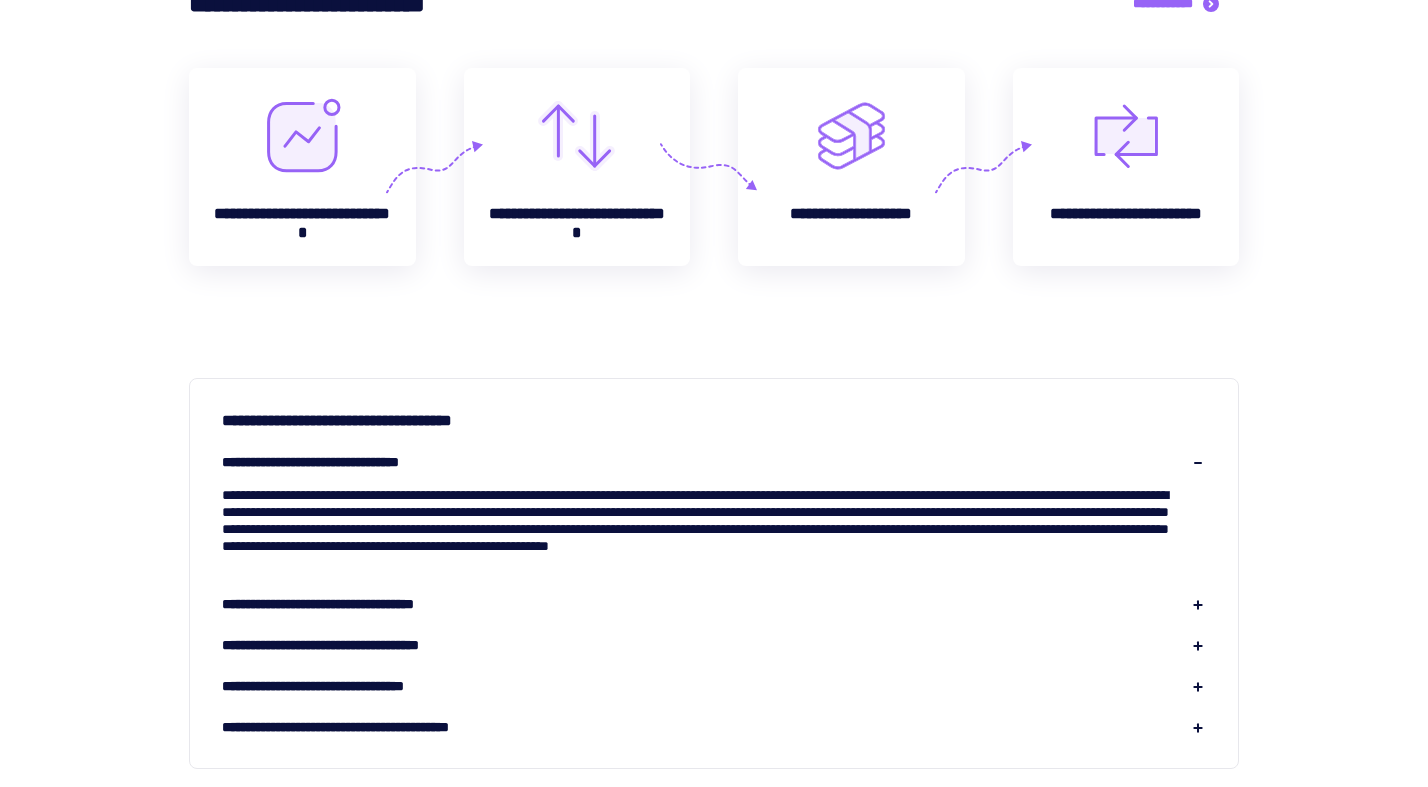 click on "**********" at bounding box center (714, 462) 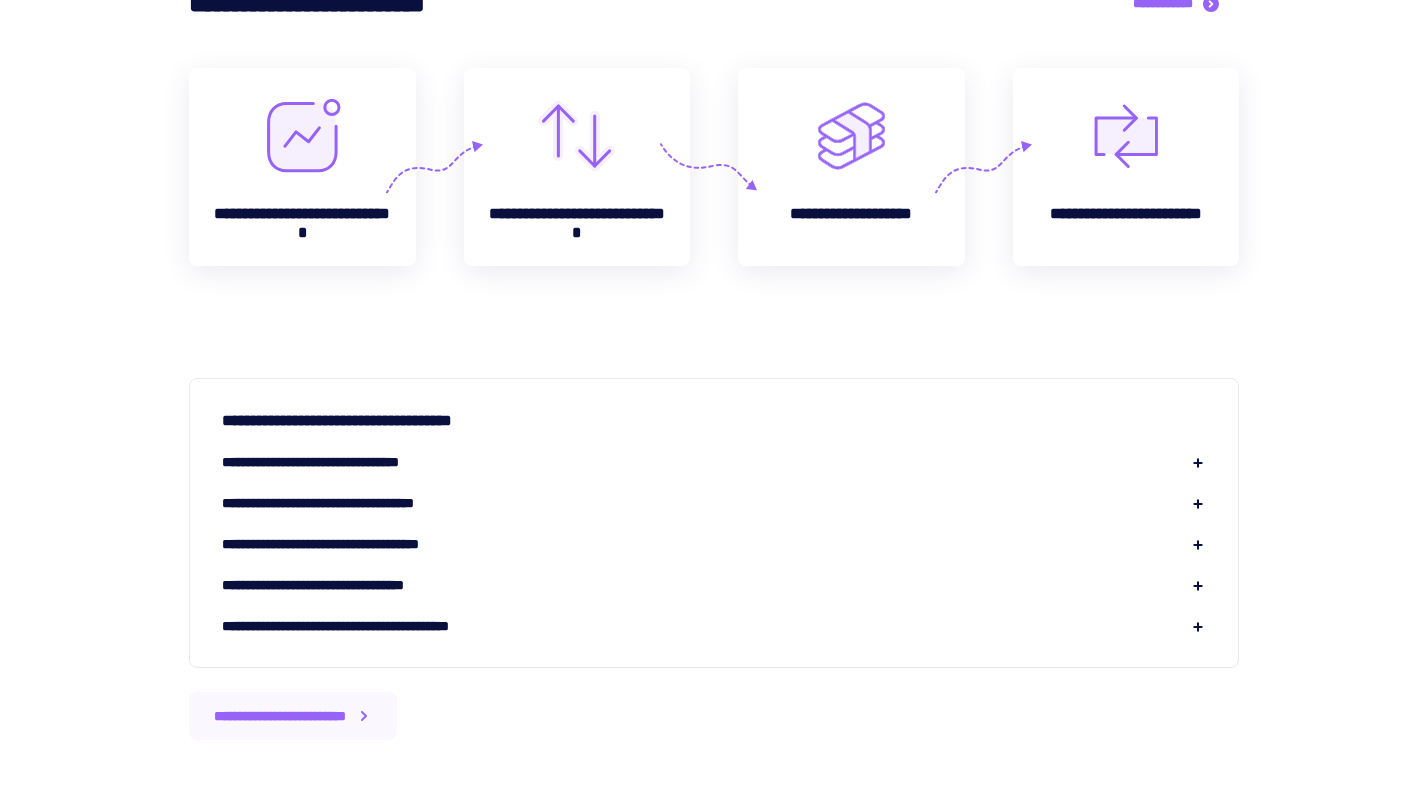 click on "**********" at bounding box center [714, 544] 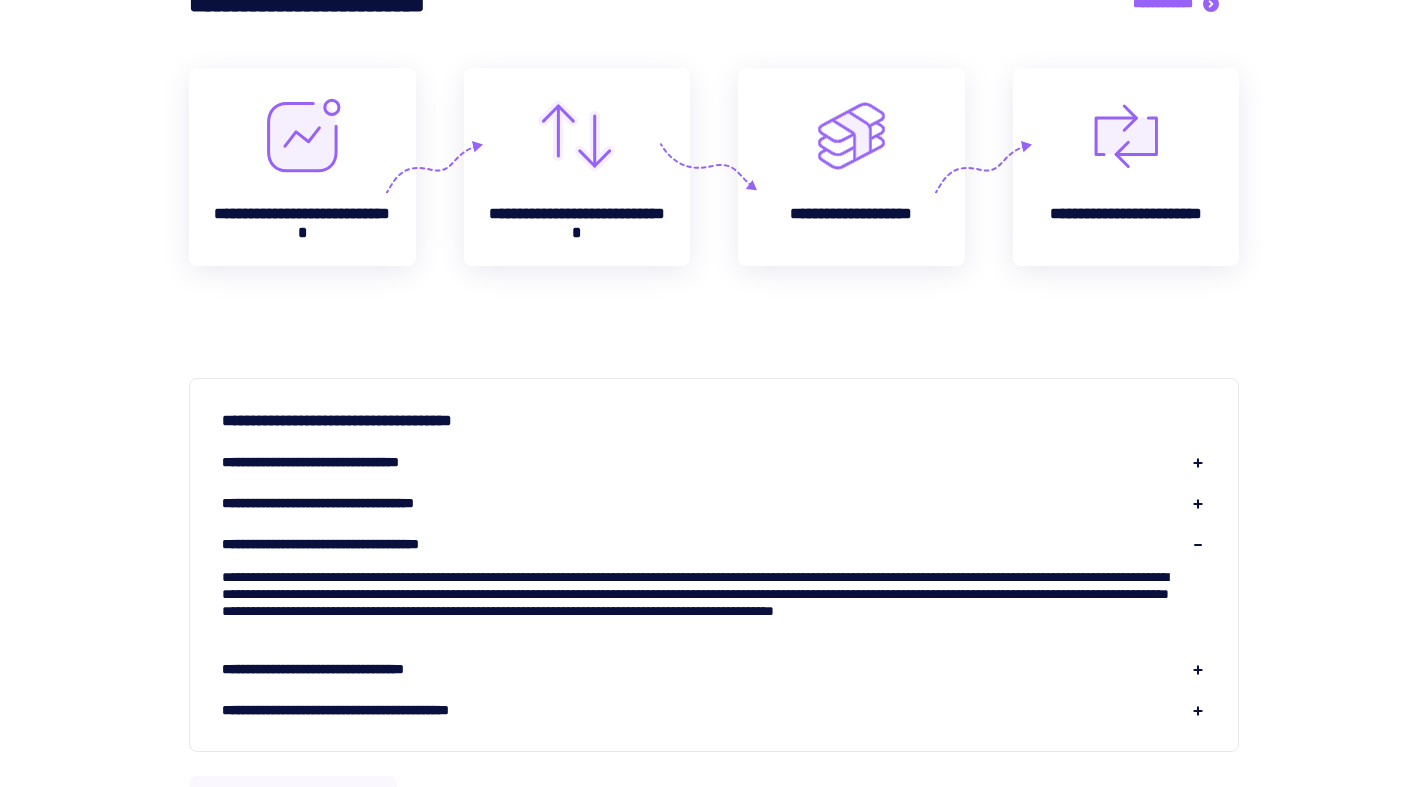 click on "**********" at bounding box center (714, 544) 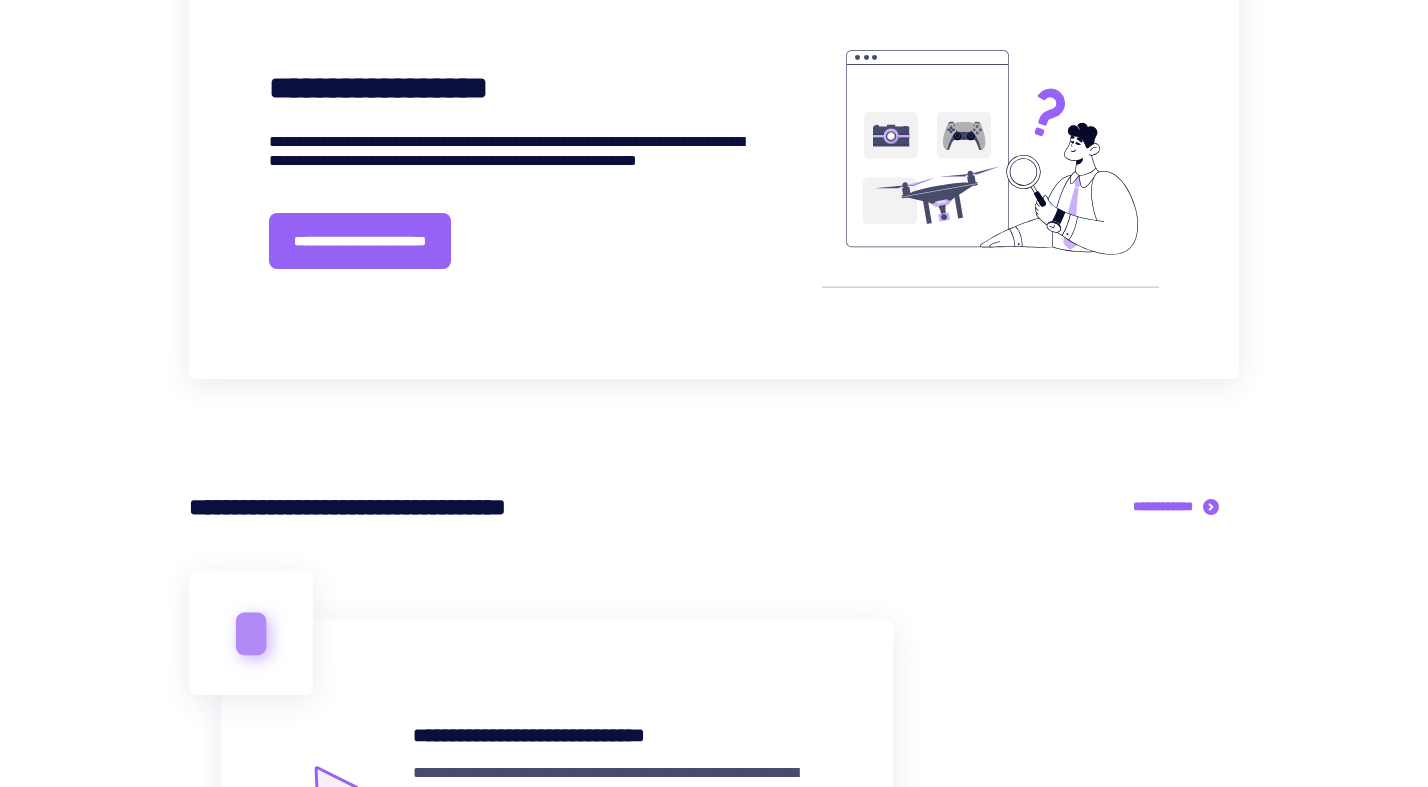 scroll, scrollTop: 0, scrollLeft: 0, axis: both 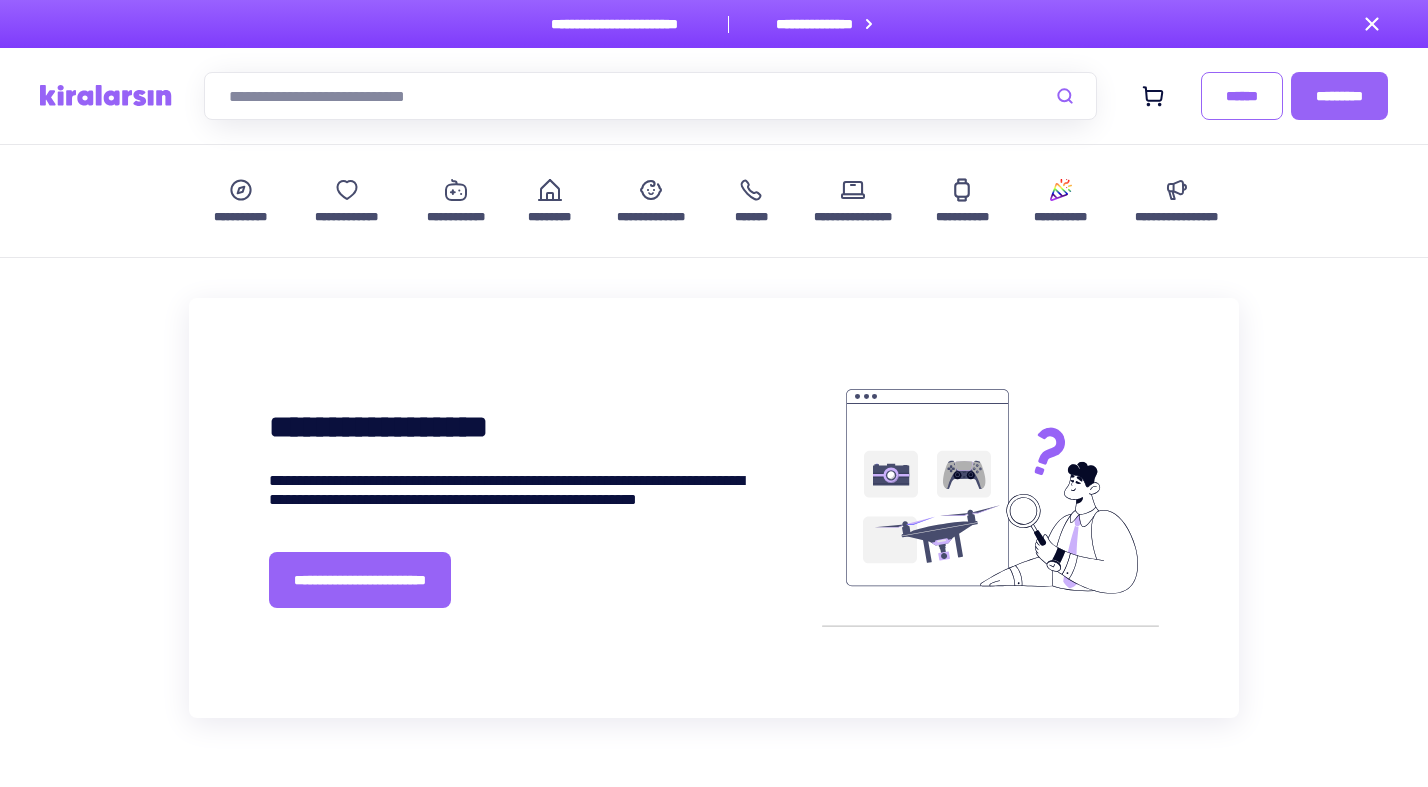 click on "****** *********" at bounding box center (714, 96) 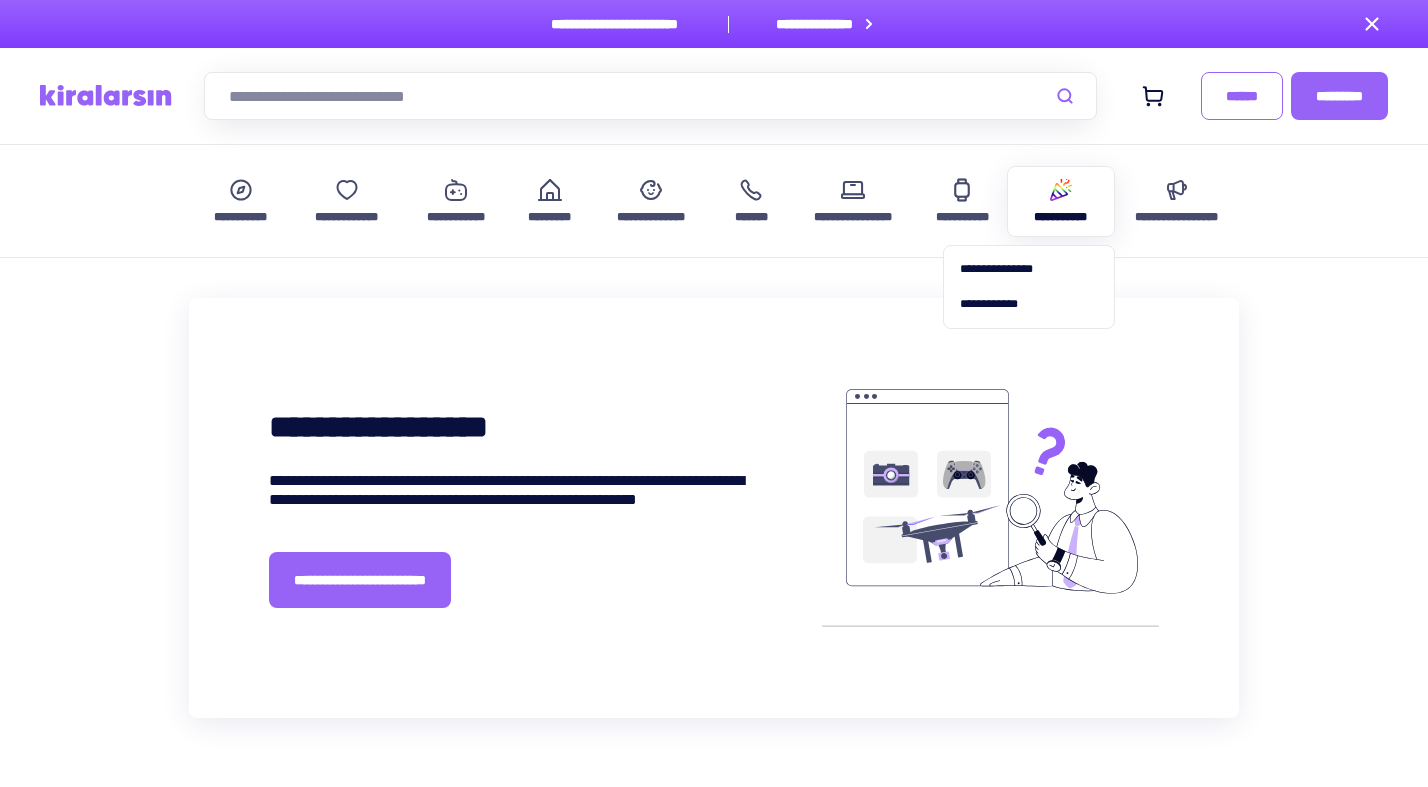 click on "**********" at bounding box center (1061, 217) 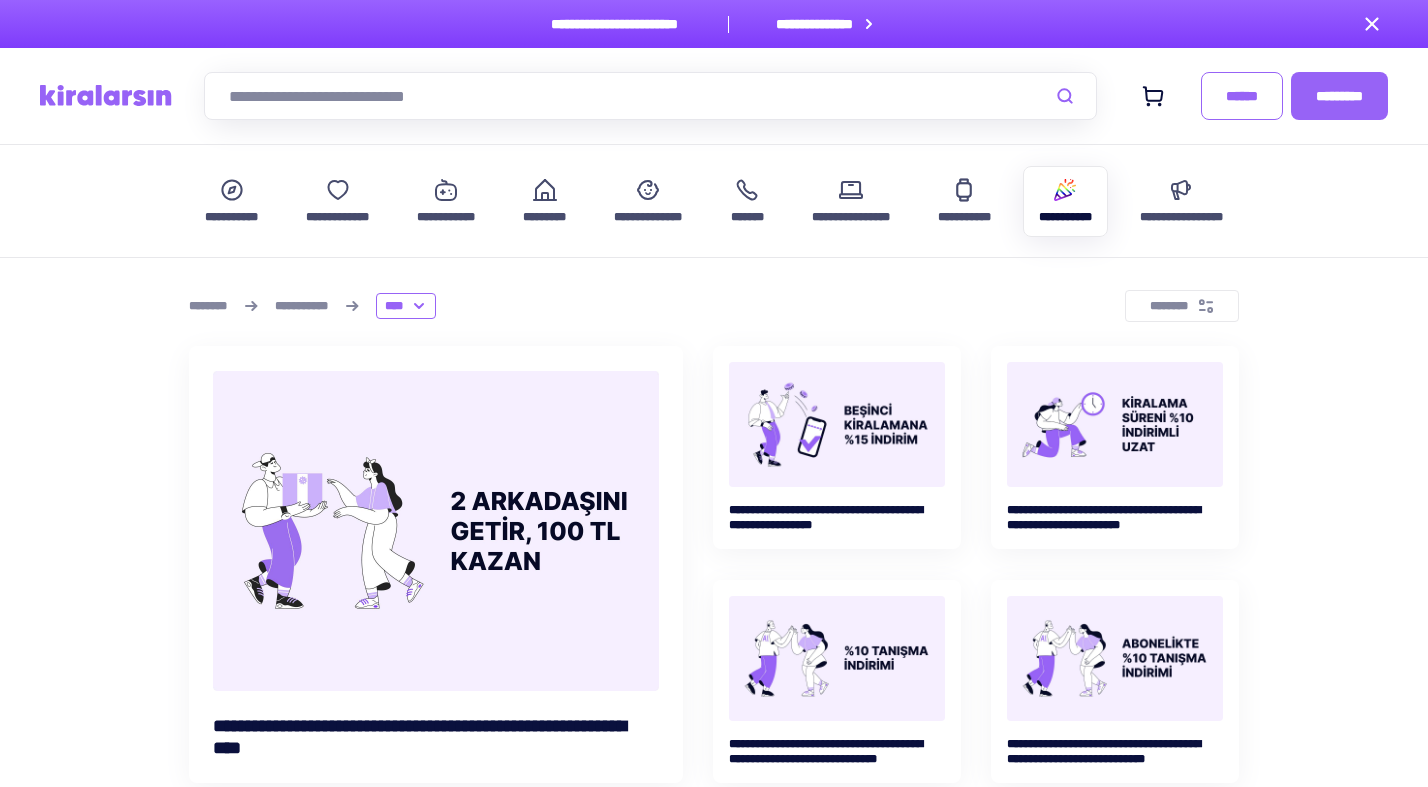 click on "[CARD_NUMBER] [EXP_DATE] [CVV] [NAME] [ADDRESS] [CITY] [STATE] [ZIP] [PHONE] [EMAIL]" at bounding box center [714, 1760] 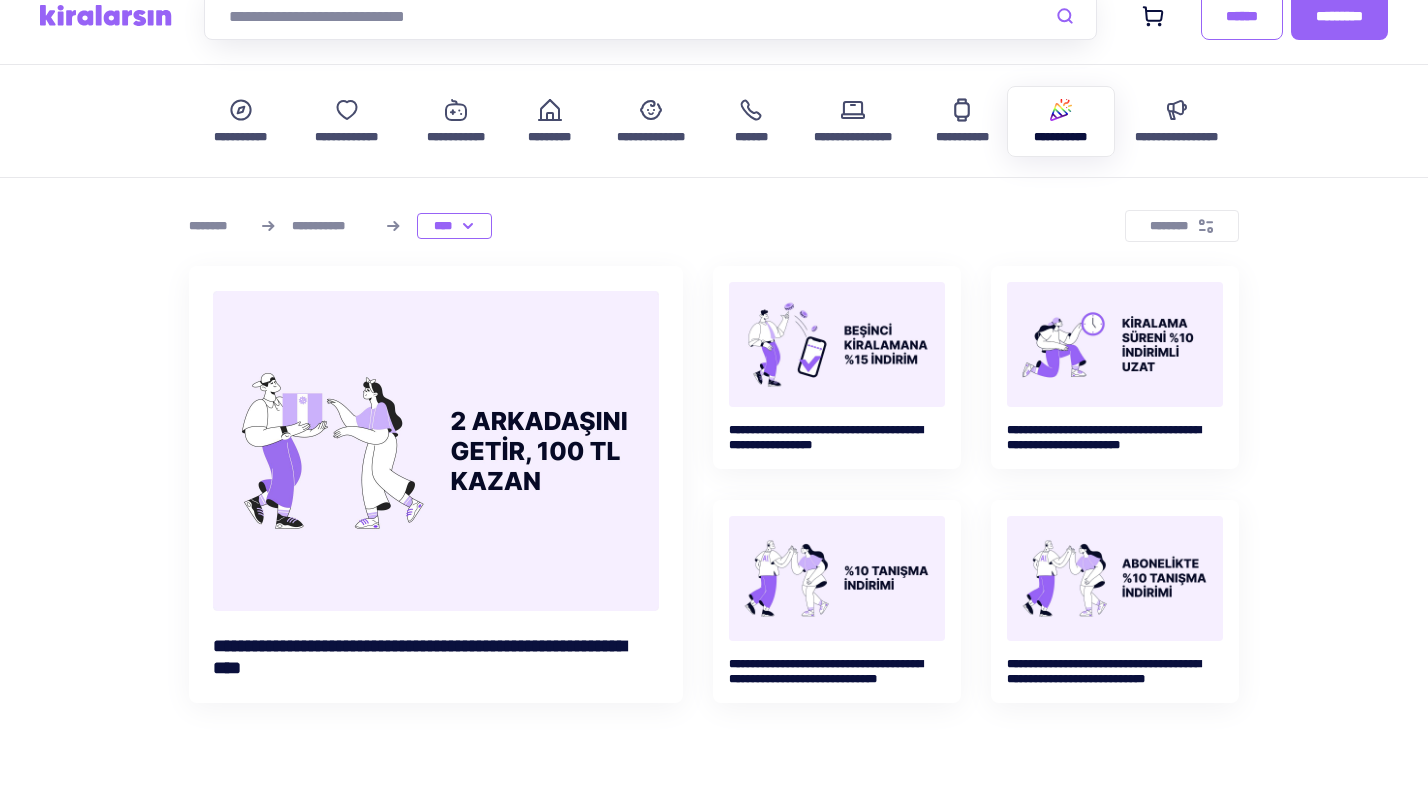 scroll, scrollTop: 0, scrollLeft: 0, axis: both 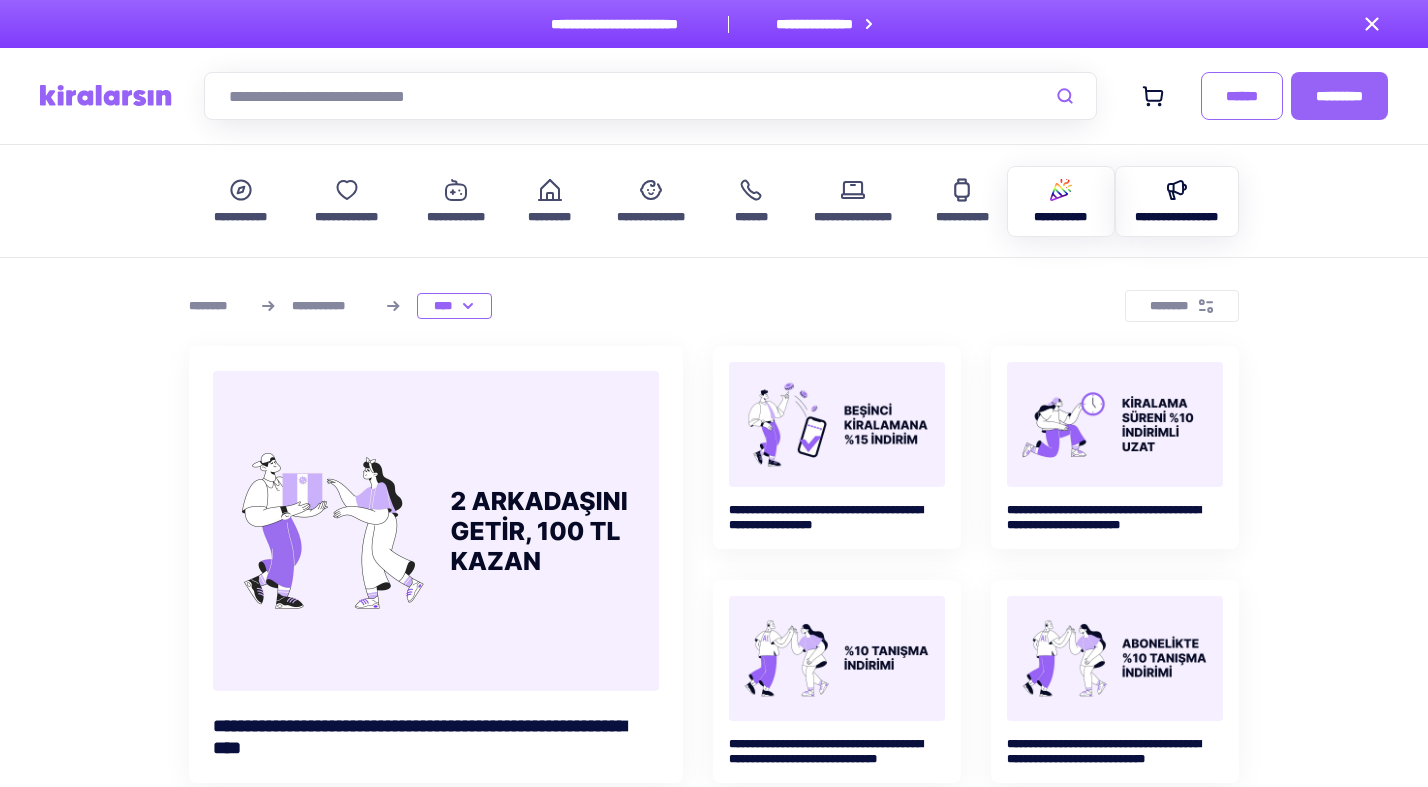click 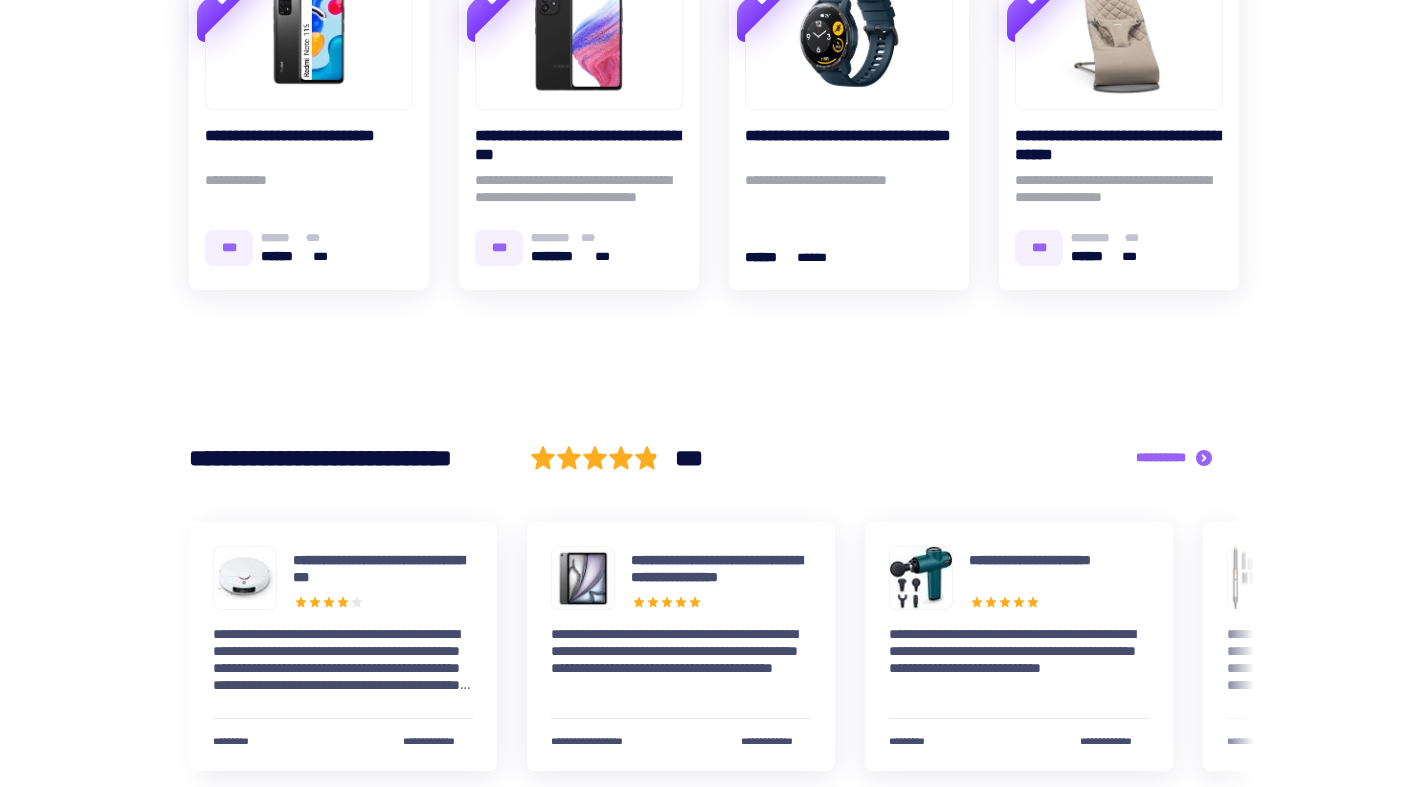 scroll, scrollTop: 0, scrollLeft: 0, axis: both 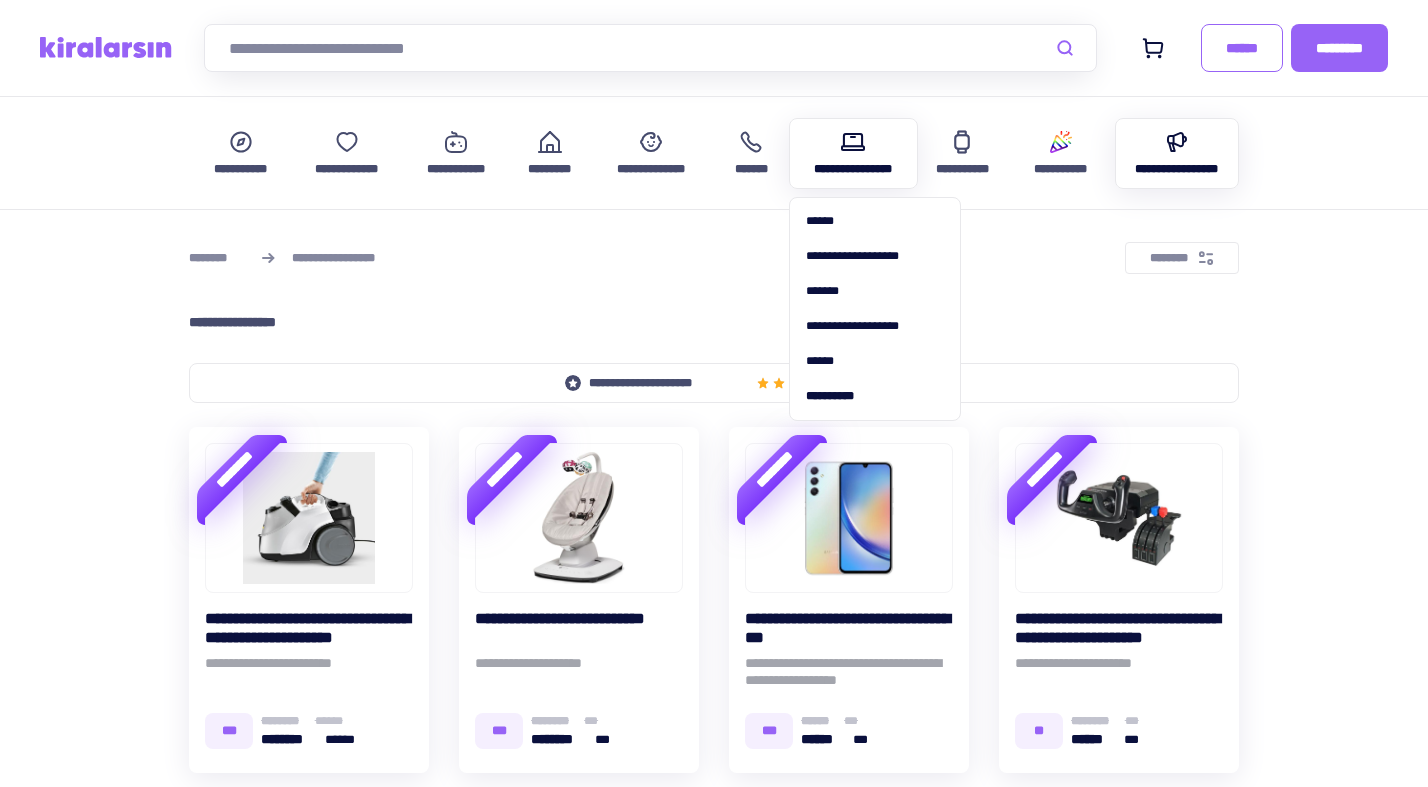click on "**********" at bounding box center [853, 169] 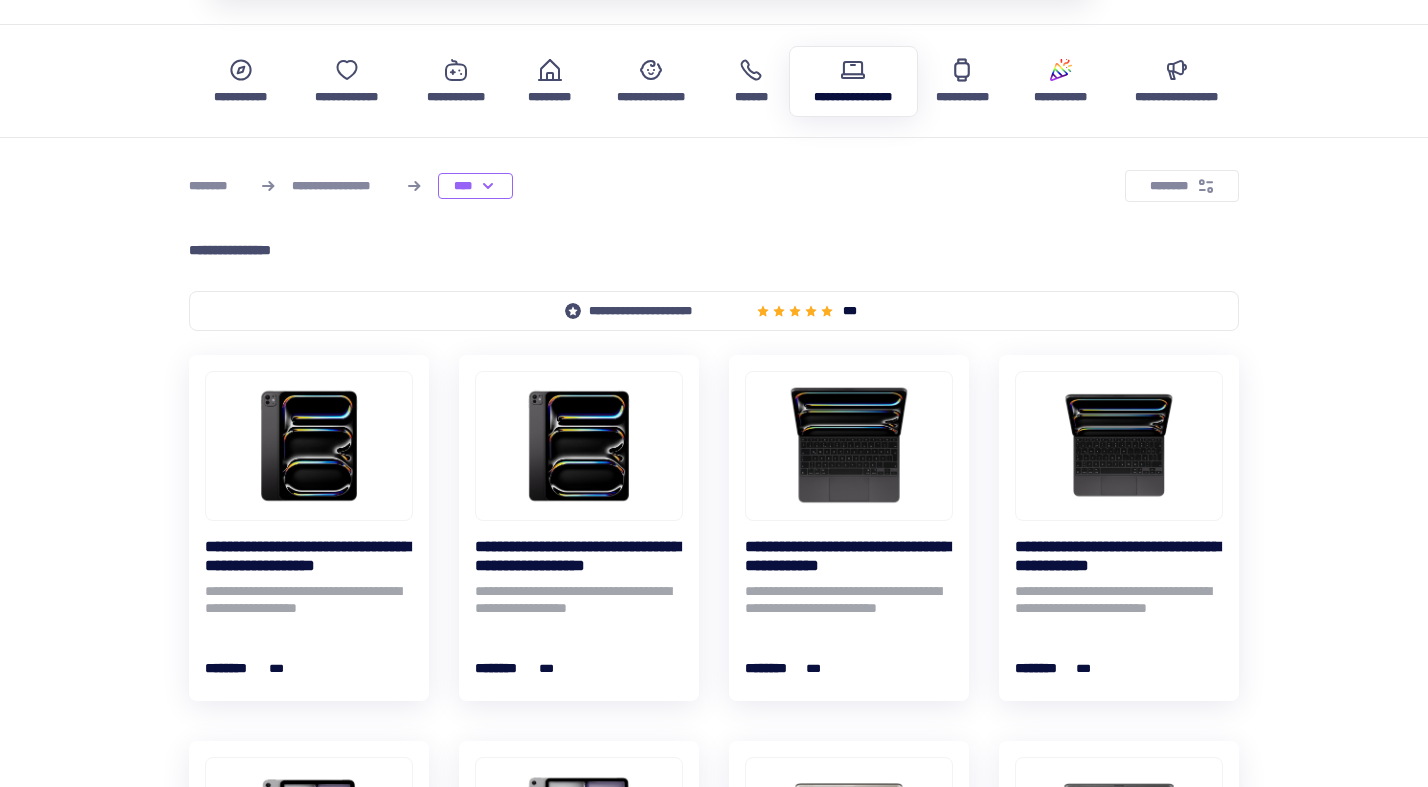 scroll, scrollTop: 136, scrollLeft: 0, axis: vertical 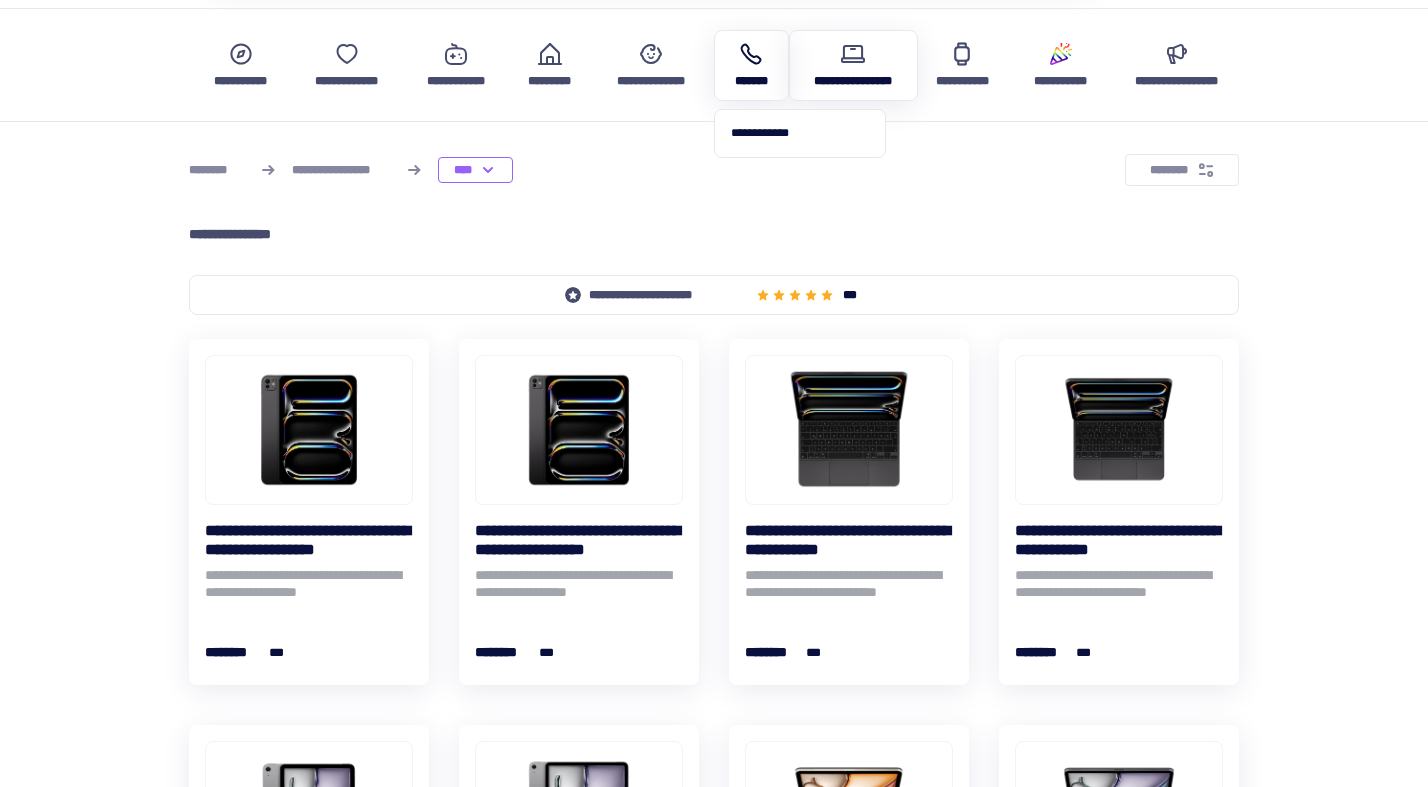 click 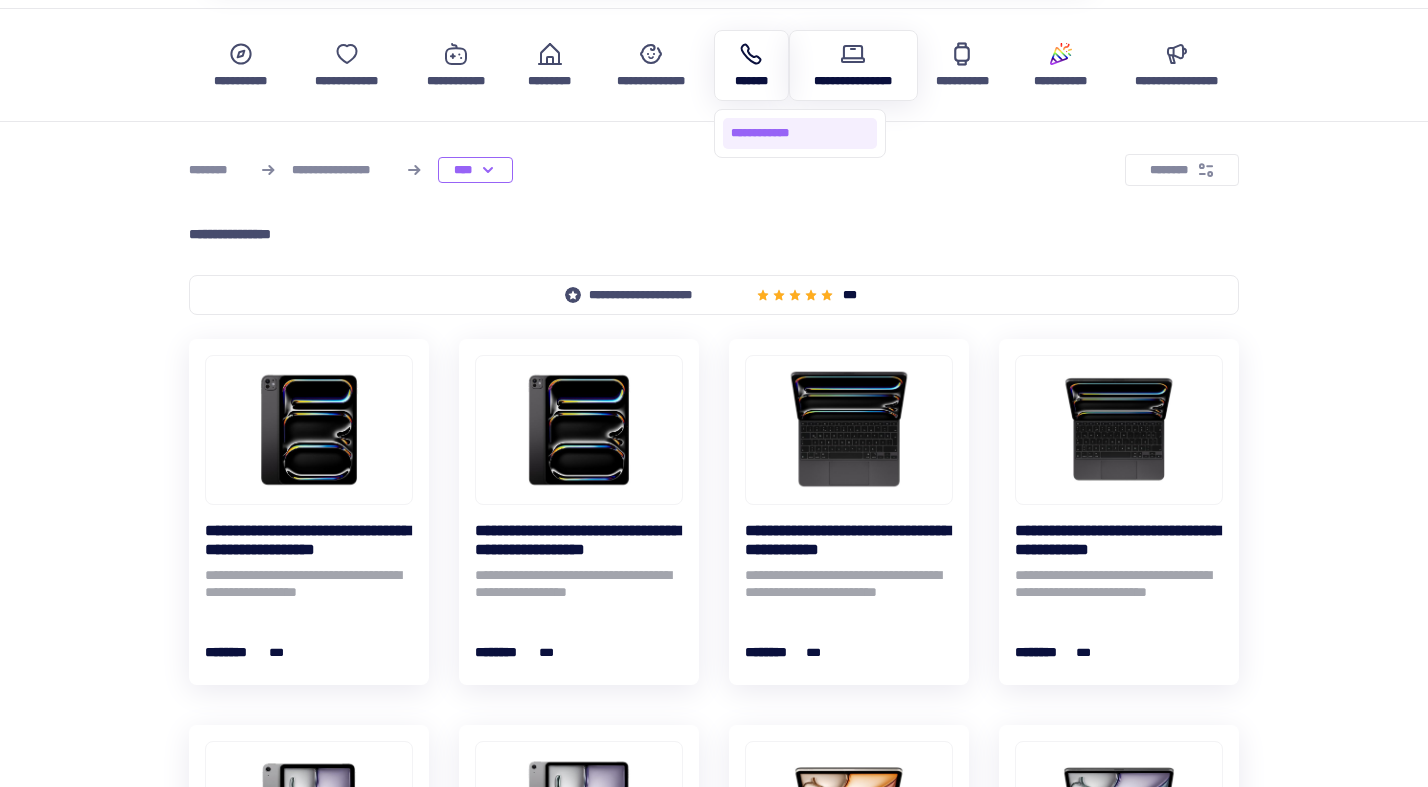click on "**********" at bounding box center [800, 133] 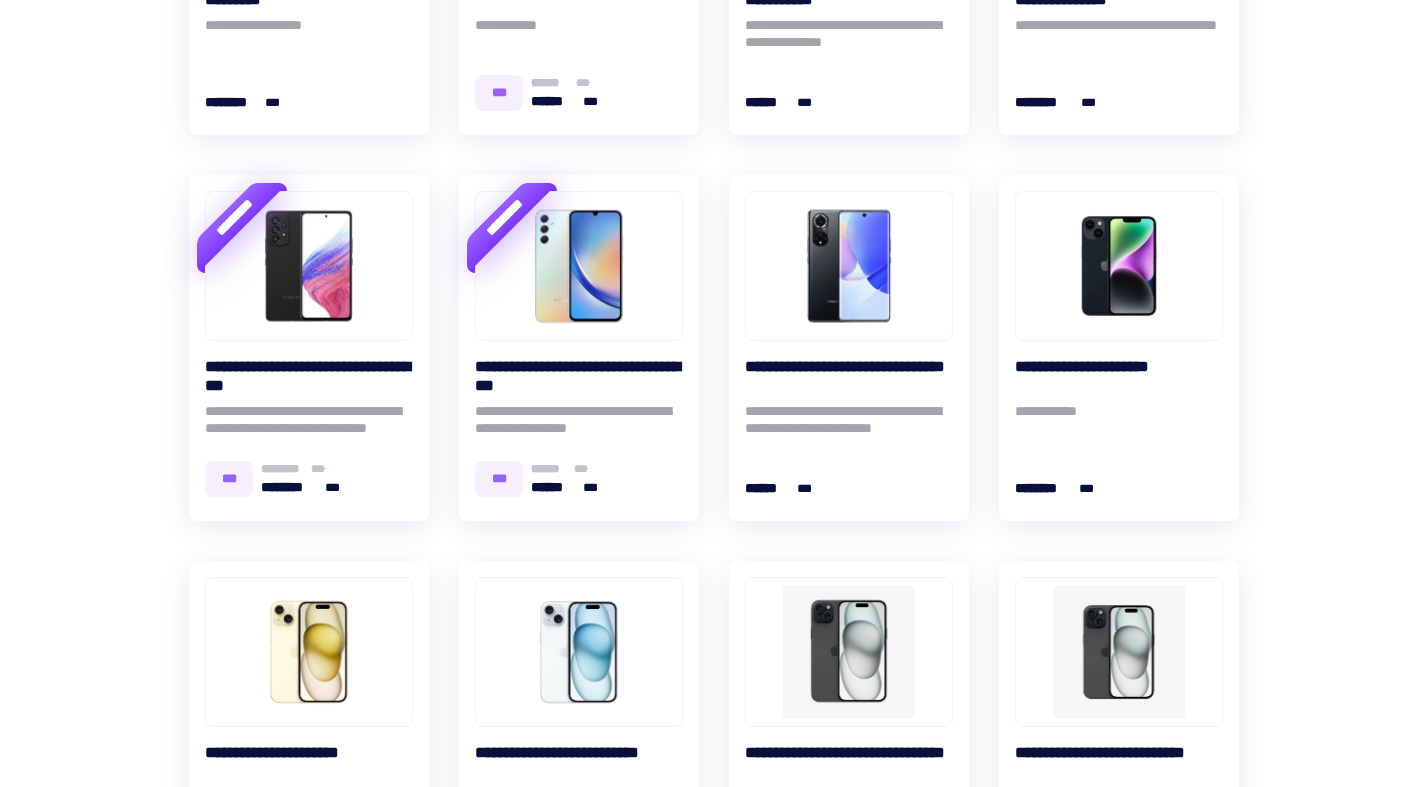 scroll, scrollTop: 1380, scrollLeft: 0, axis: vertical 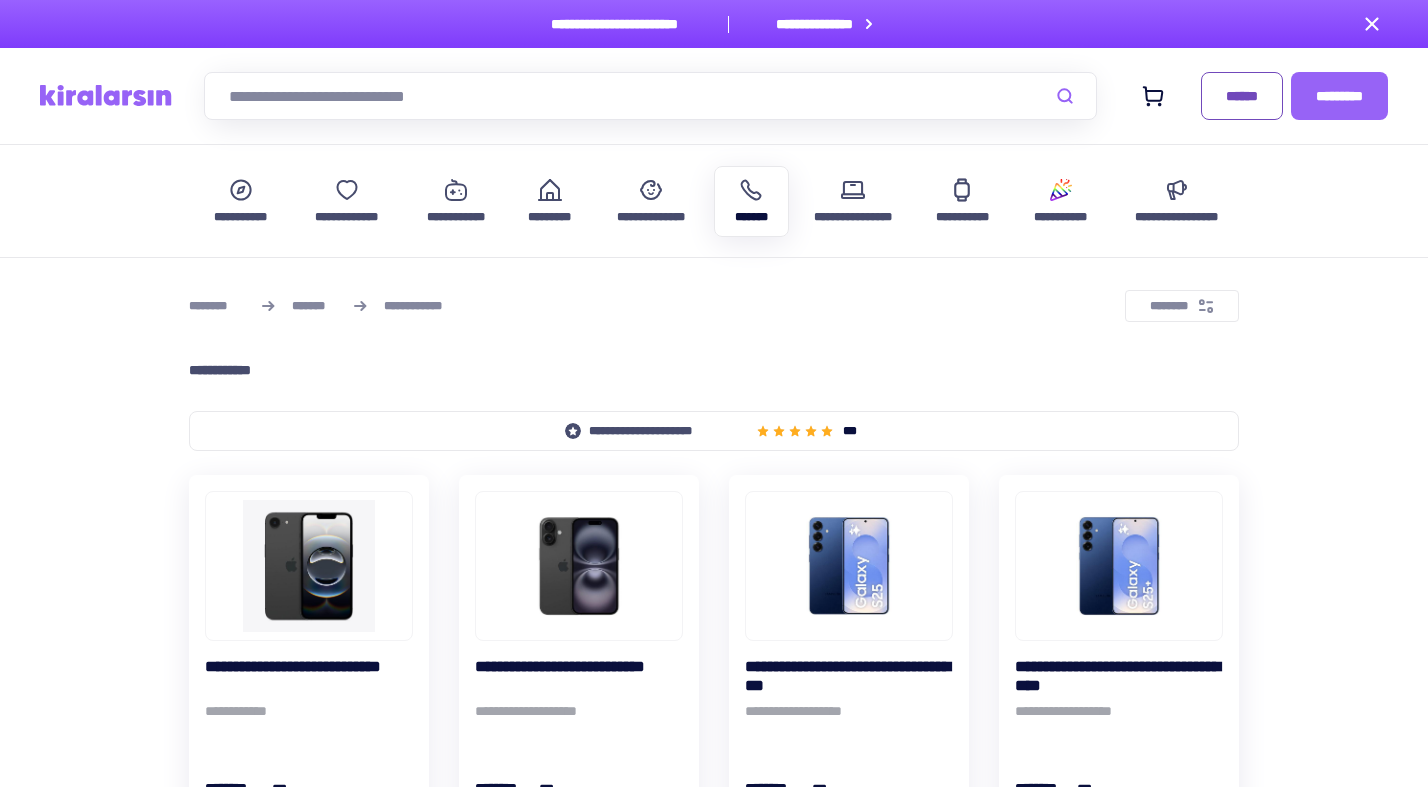 click on "******" at bounding box center (1242, 96) 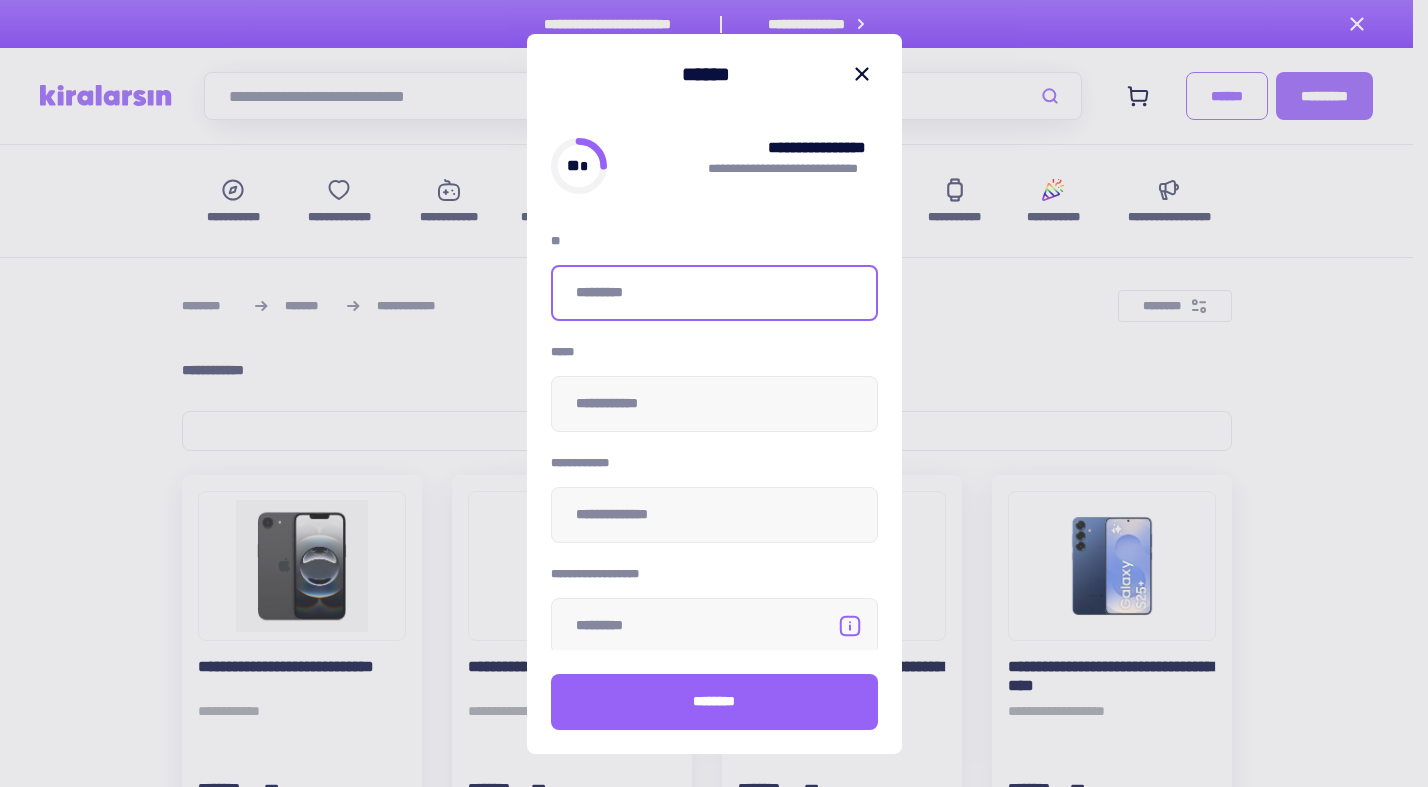 click at bounding box center [714, 293] 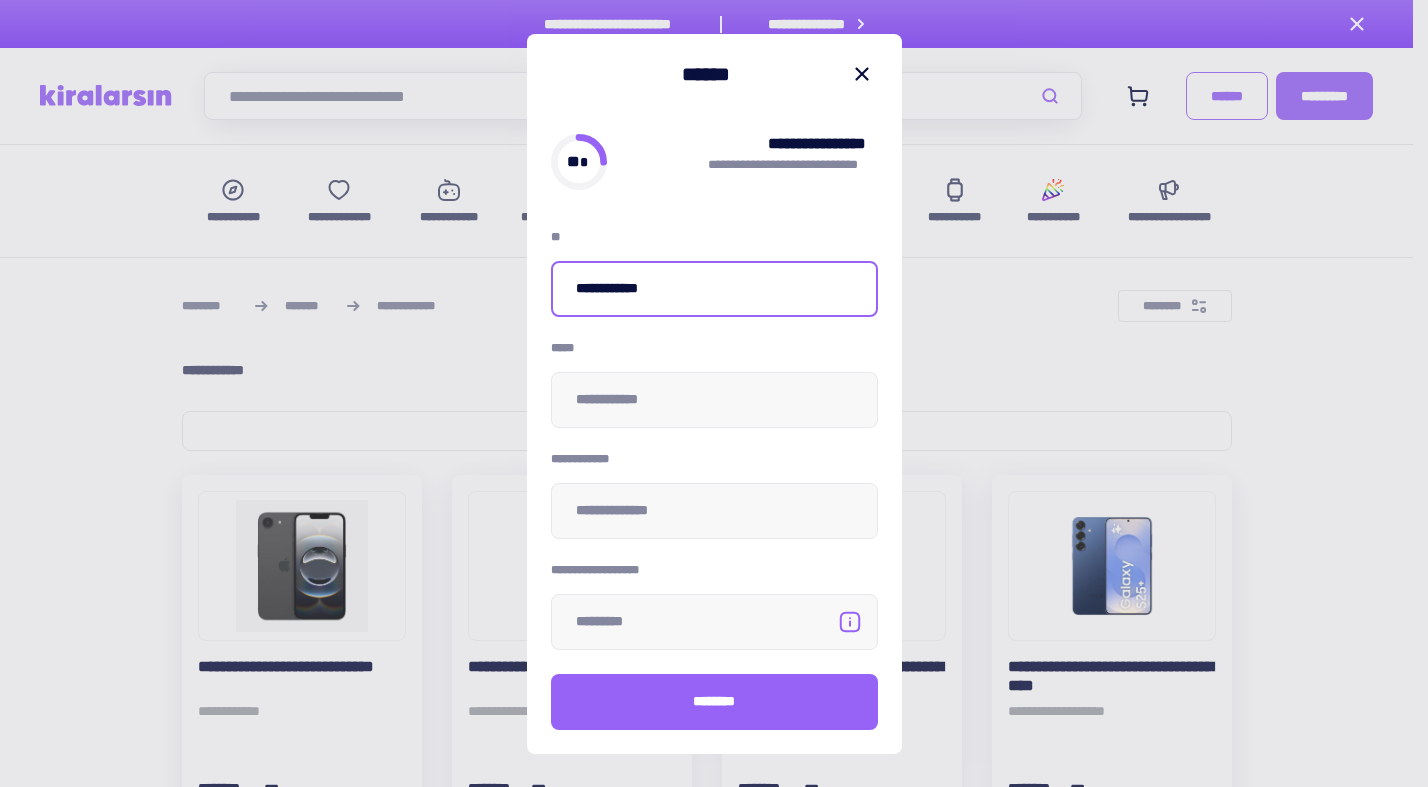 click on "**********" at bounding box center (714, 289) 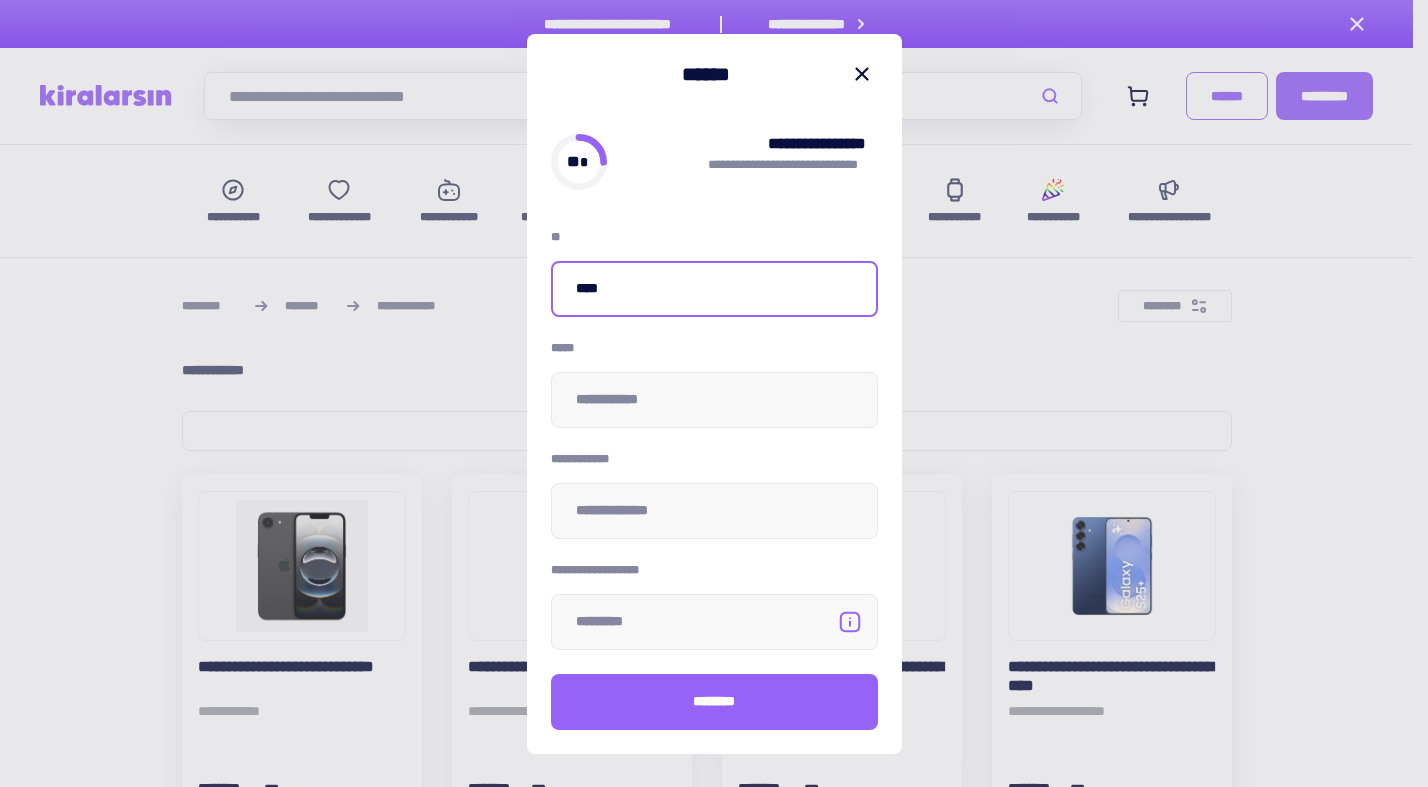 type on "****" 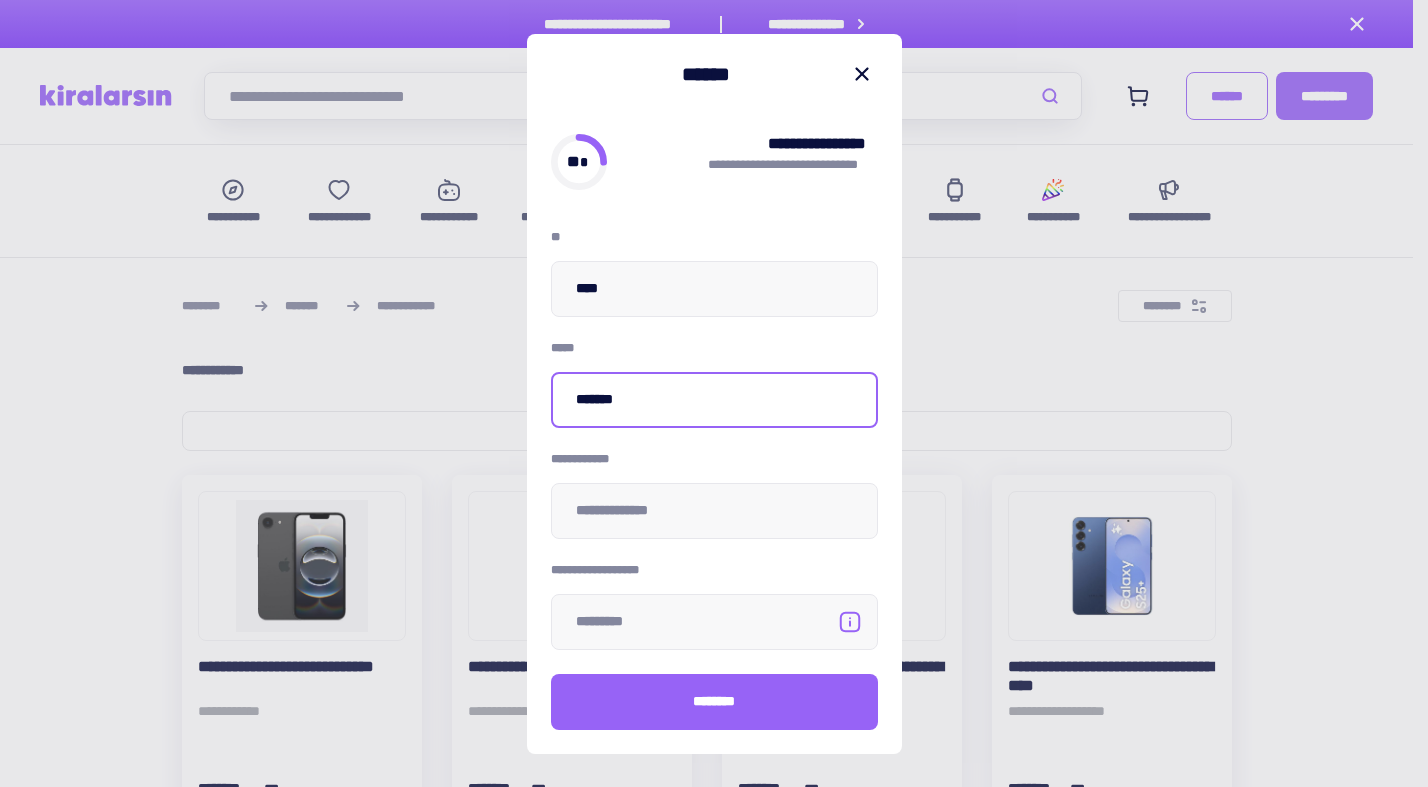 type on "*******" 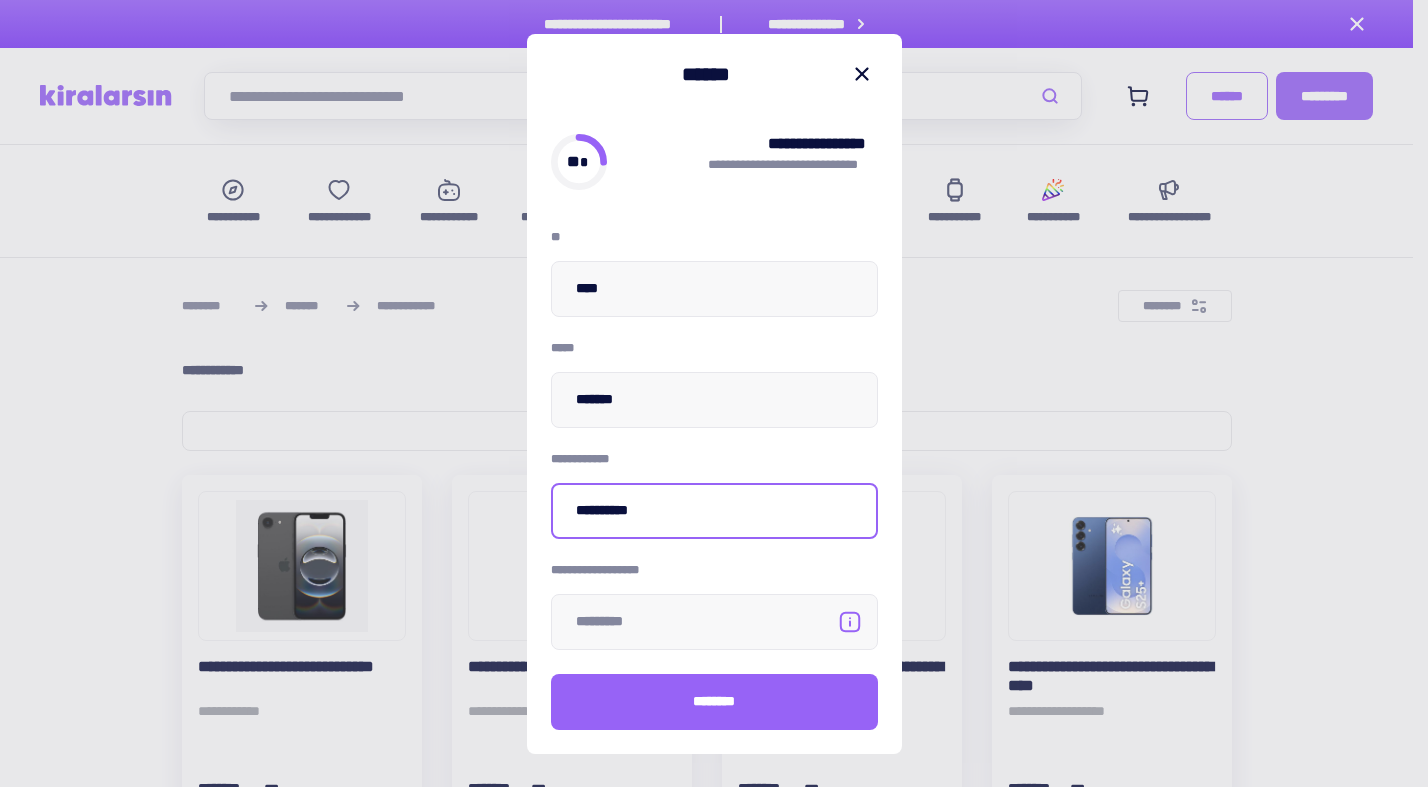 type on "**********" 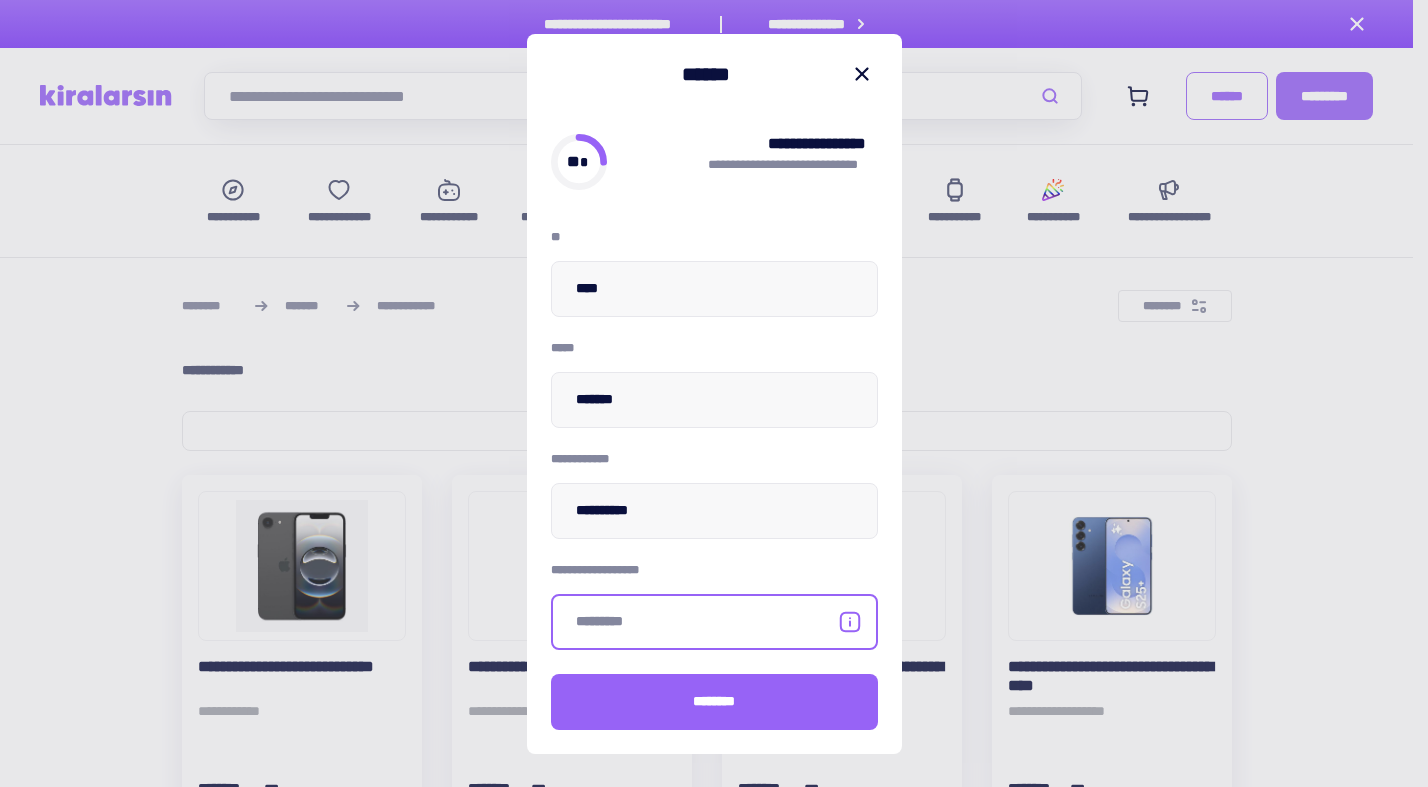 click at bounding box center (714, 622) 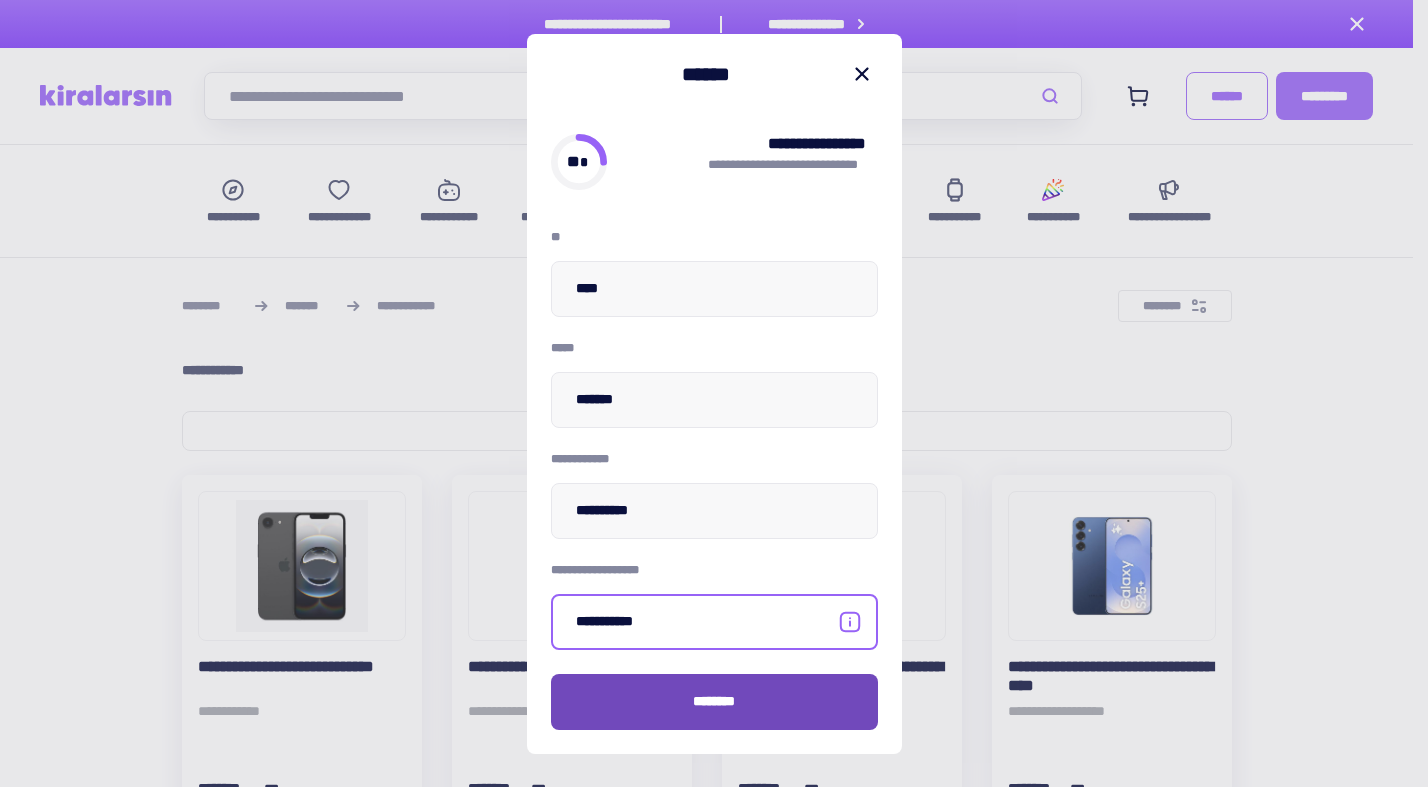 type on "**********" 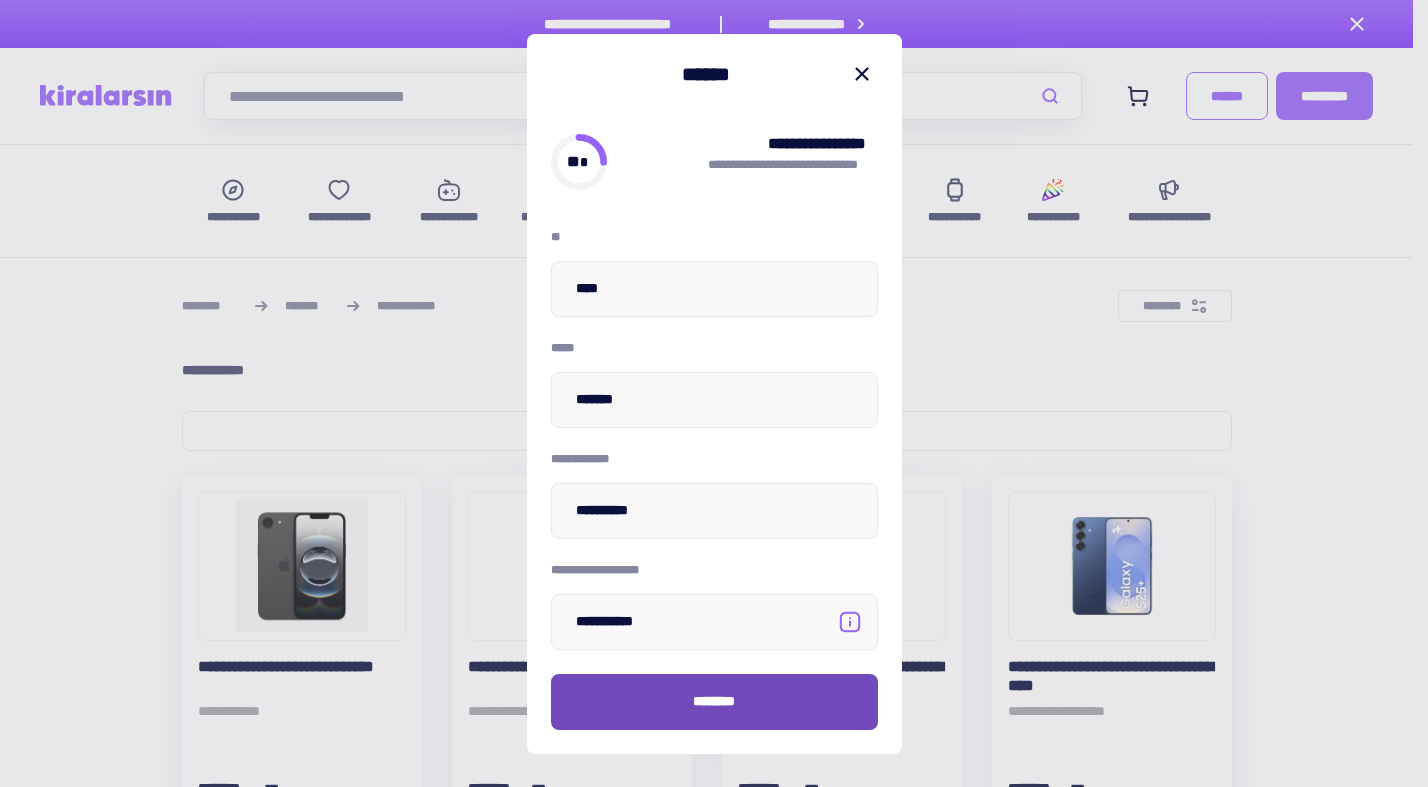 click on "********" at bounding box center [714, 702] 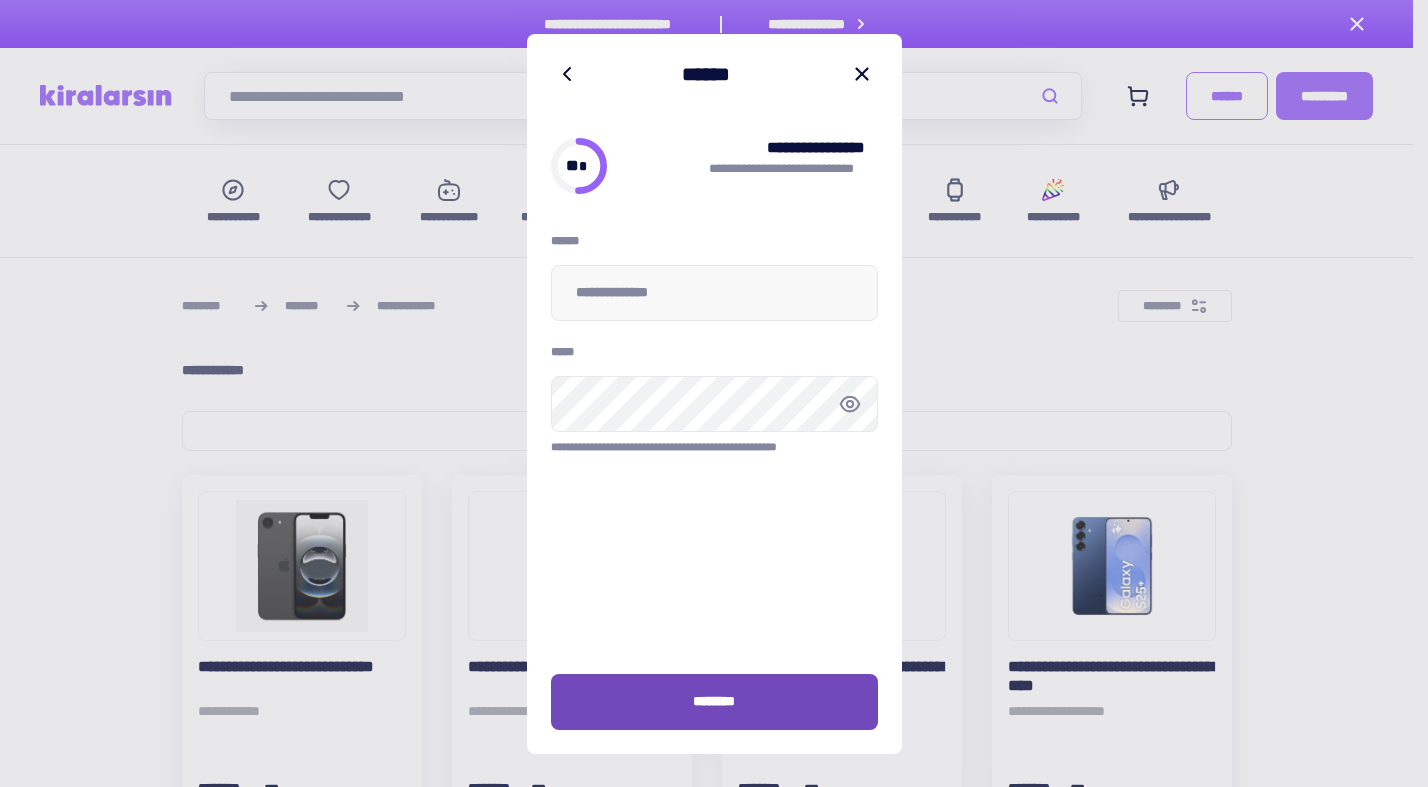 scroll, scrollTop: 0, scrollLeft: 0, axis: both 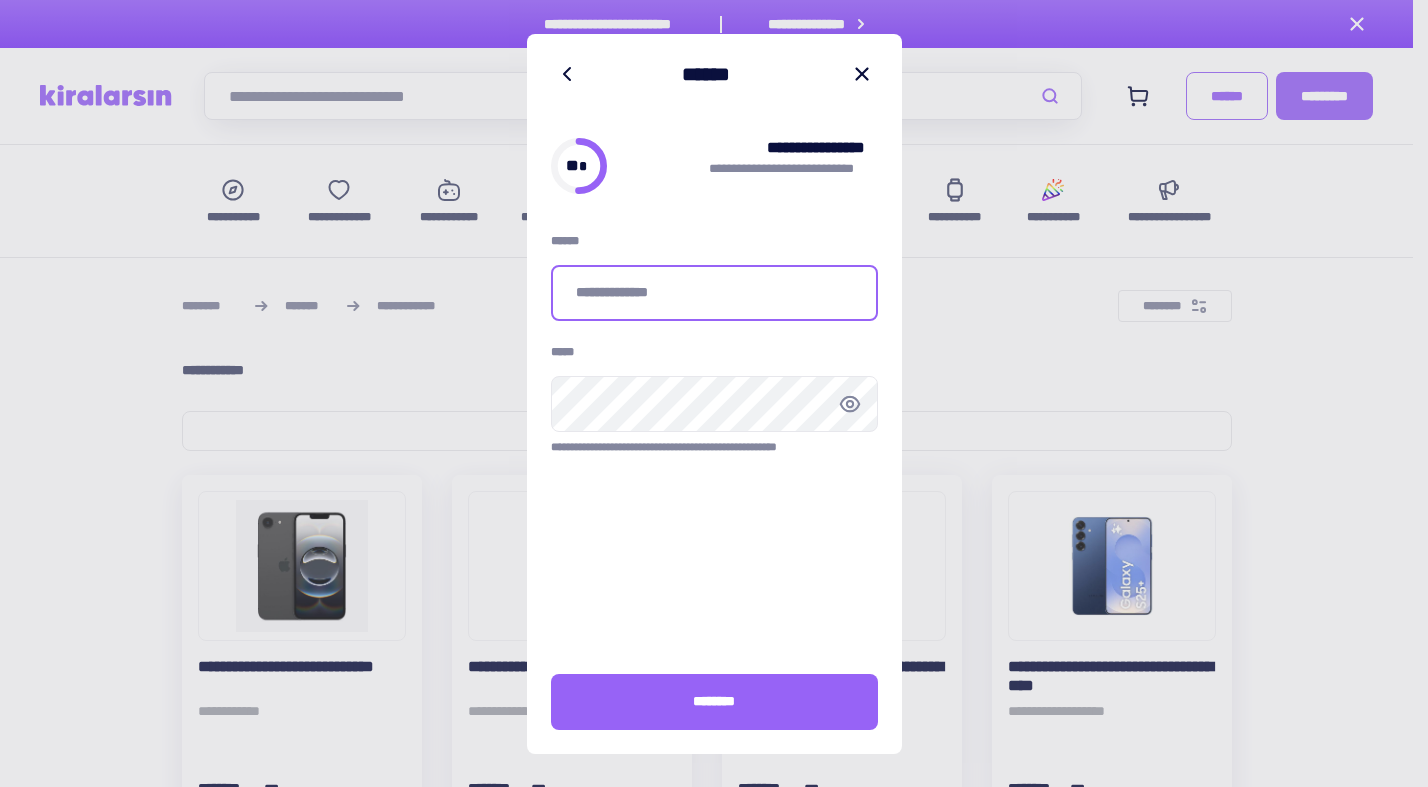 click at bounding box center [714, 293] 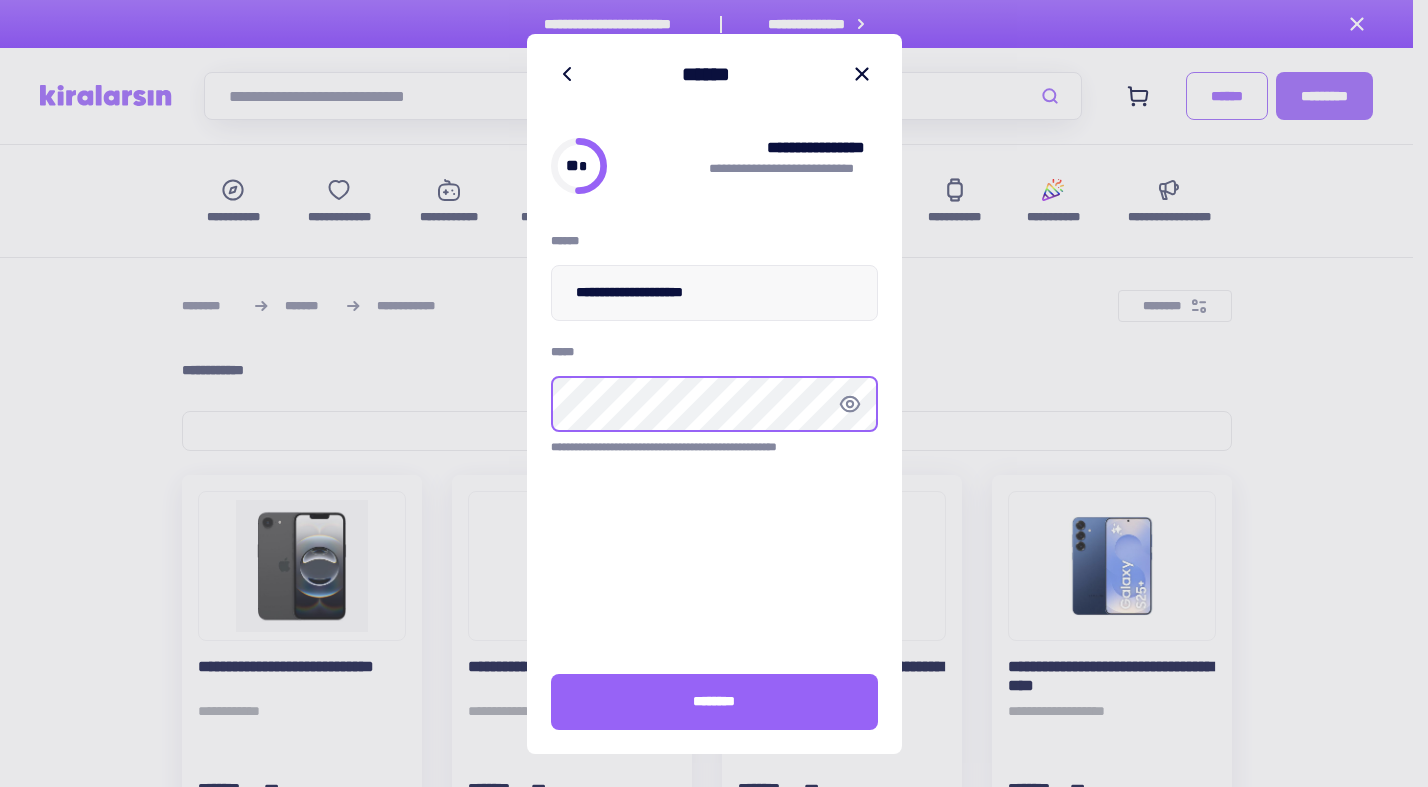 click at bounding box center (0, 0) 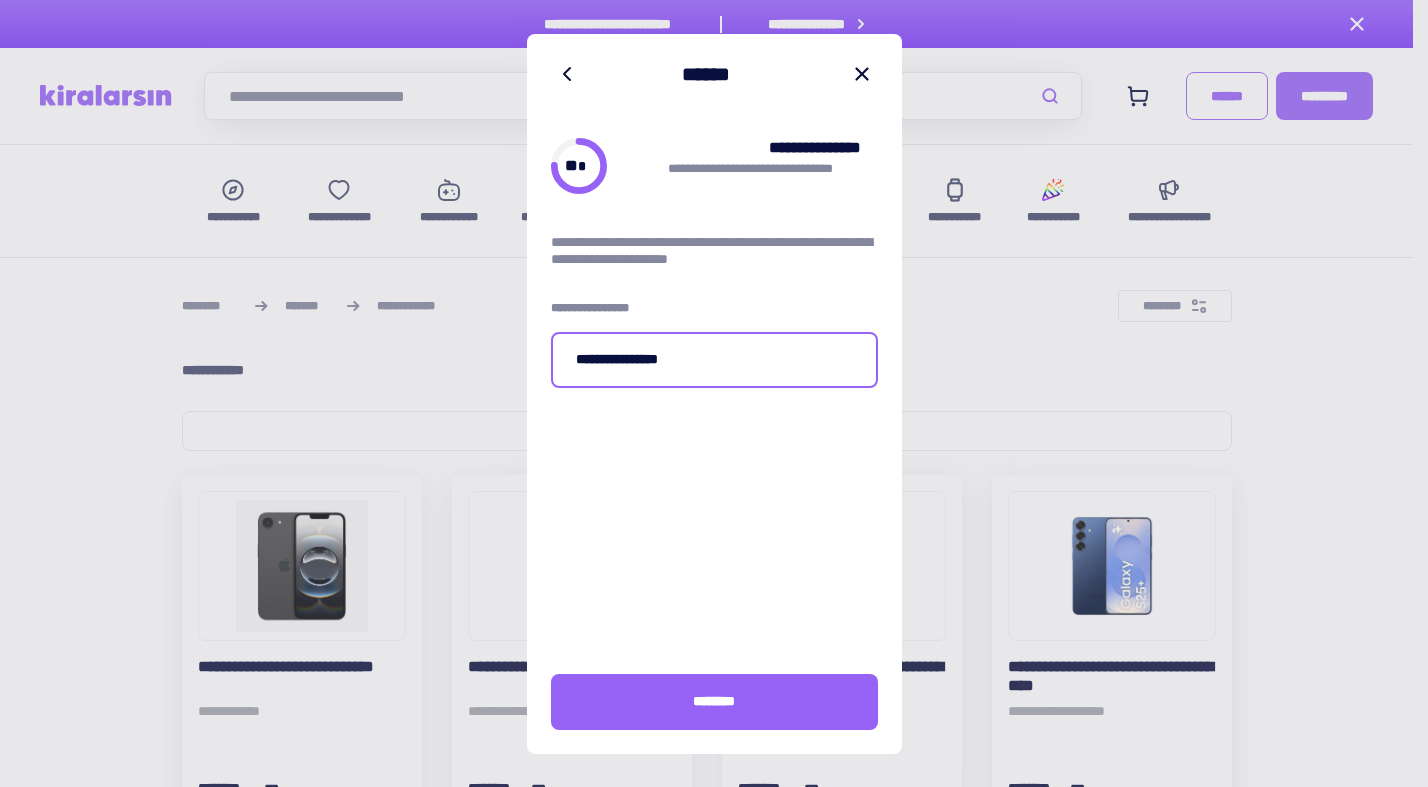 click on "**********" at bounding box center [714, 360] 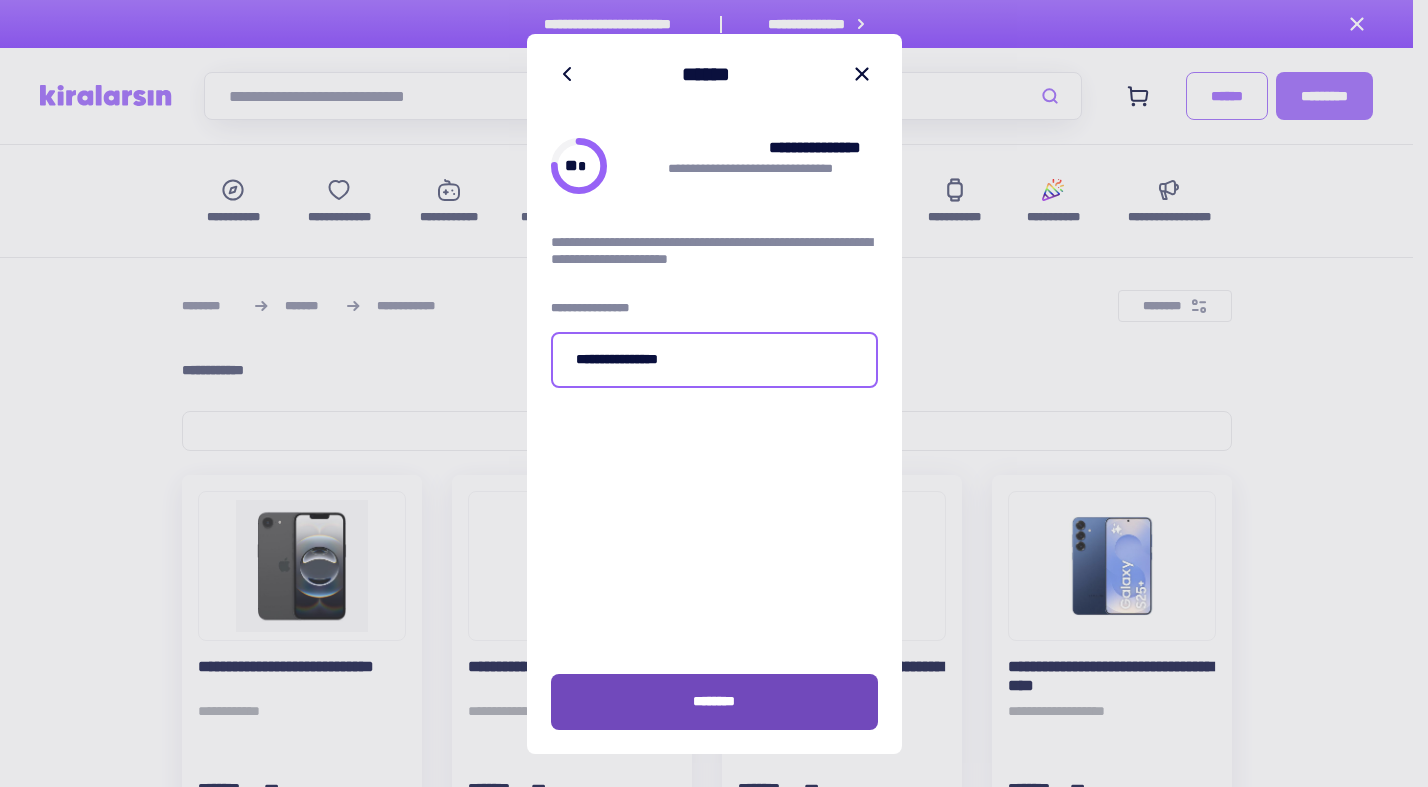 type on "**********" 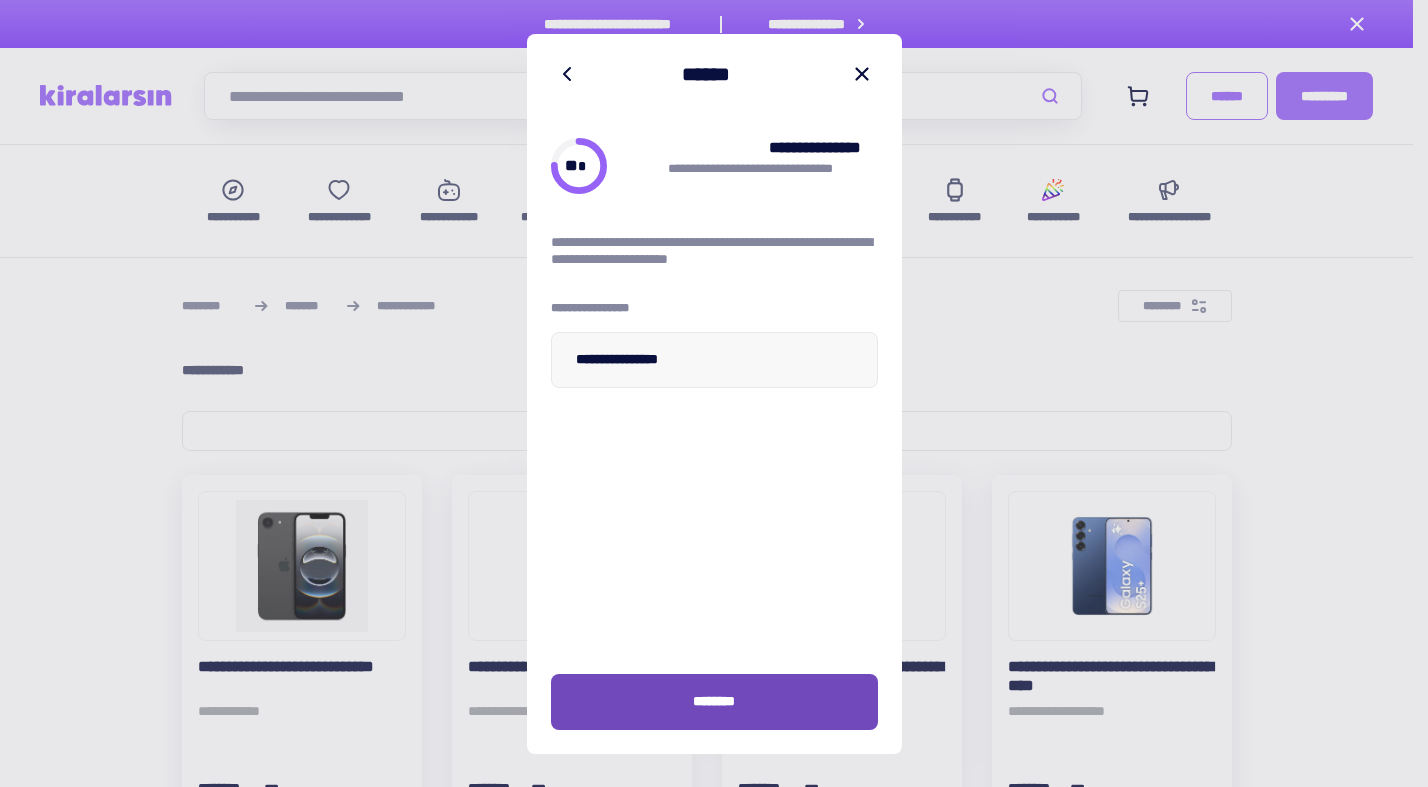 click on "********" at bounding box center (714, 702) 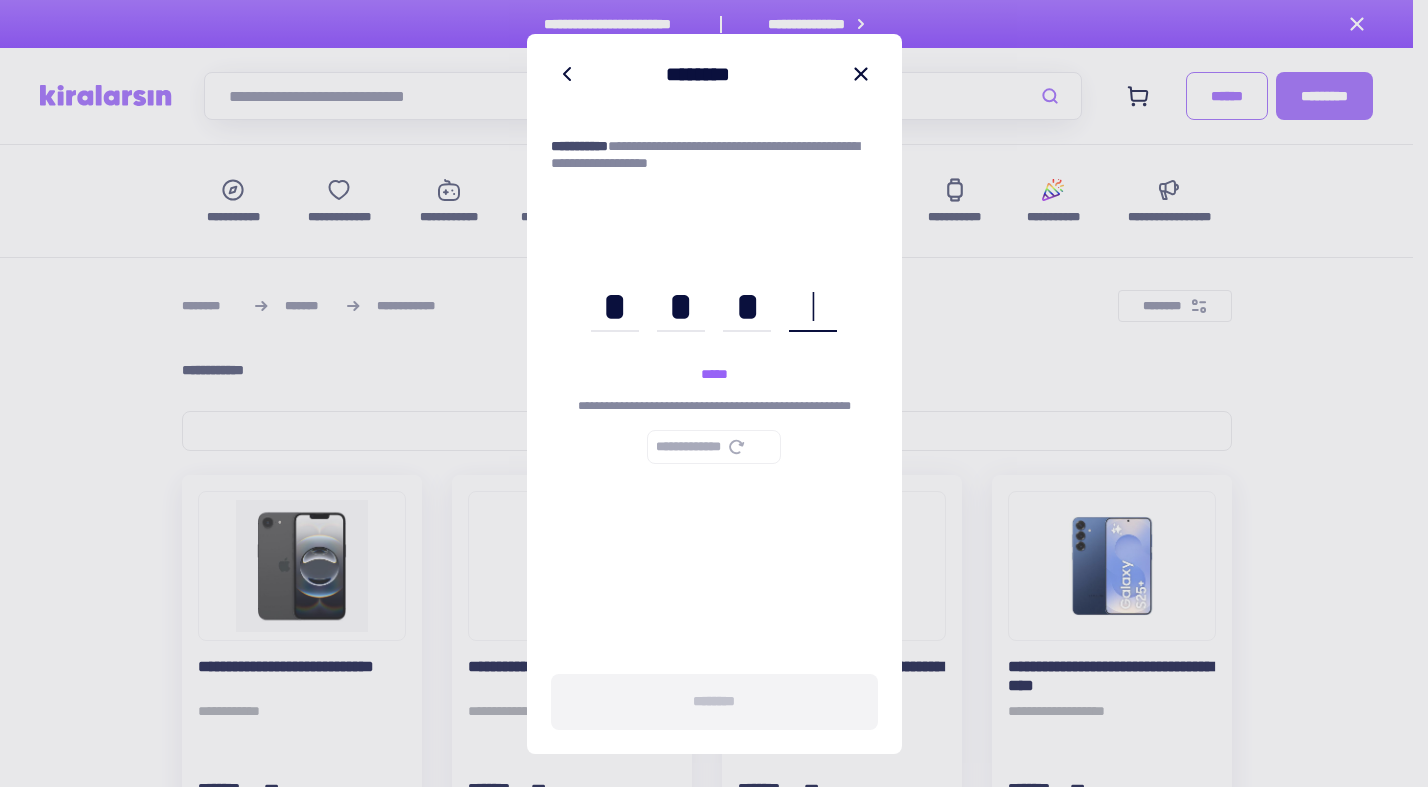 type on "****" 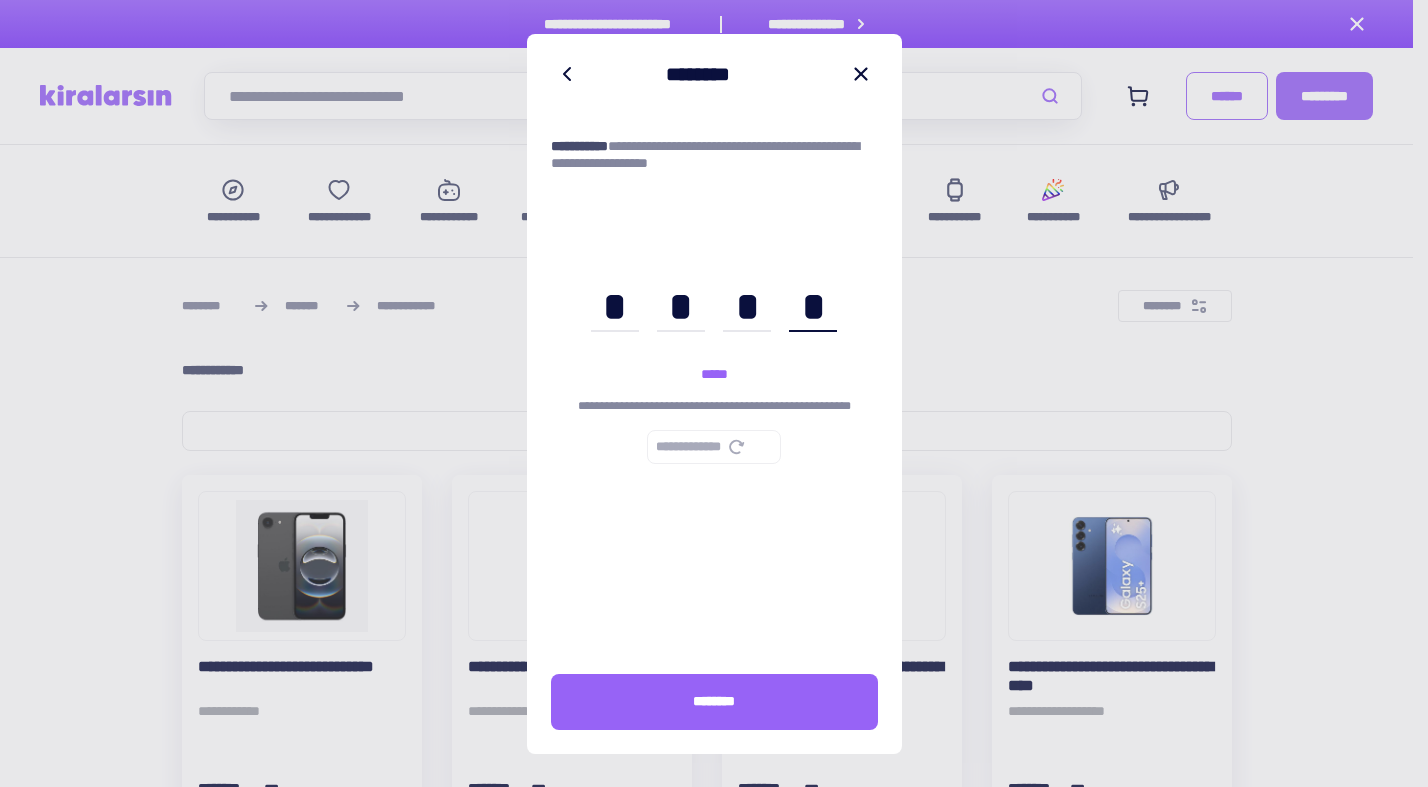 scroll, scrollTop: 0, scrollLeft: 38, axis: horizontal 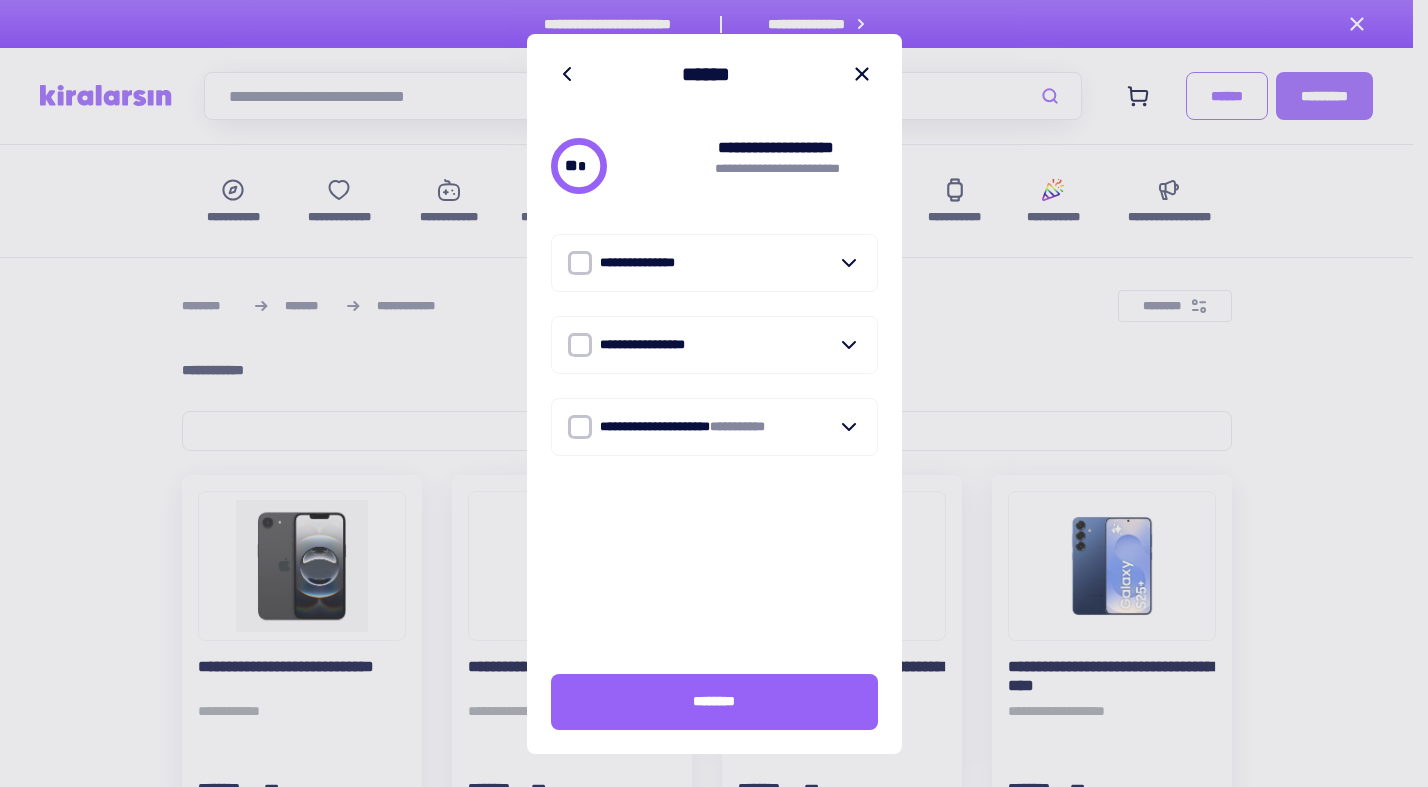 click on "**********" at bounding box center [698, 263] 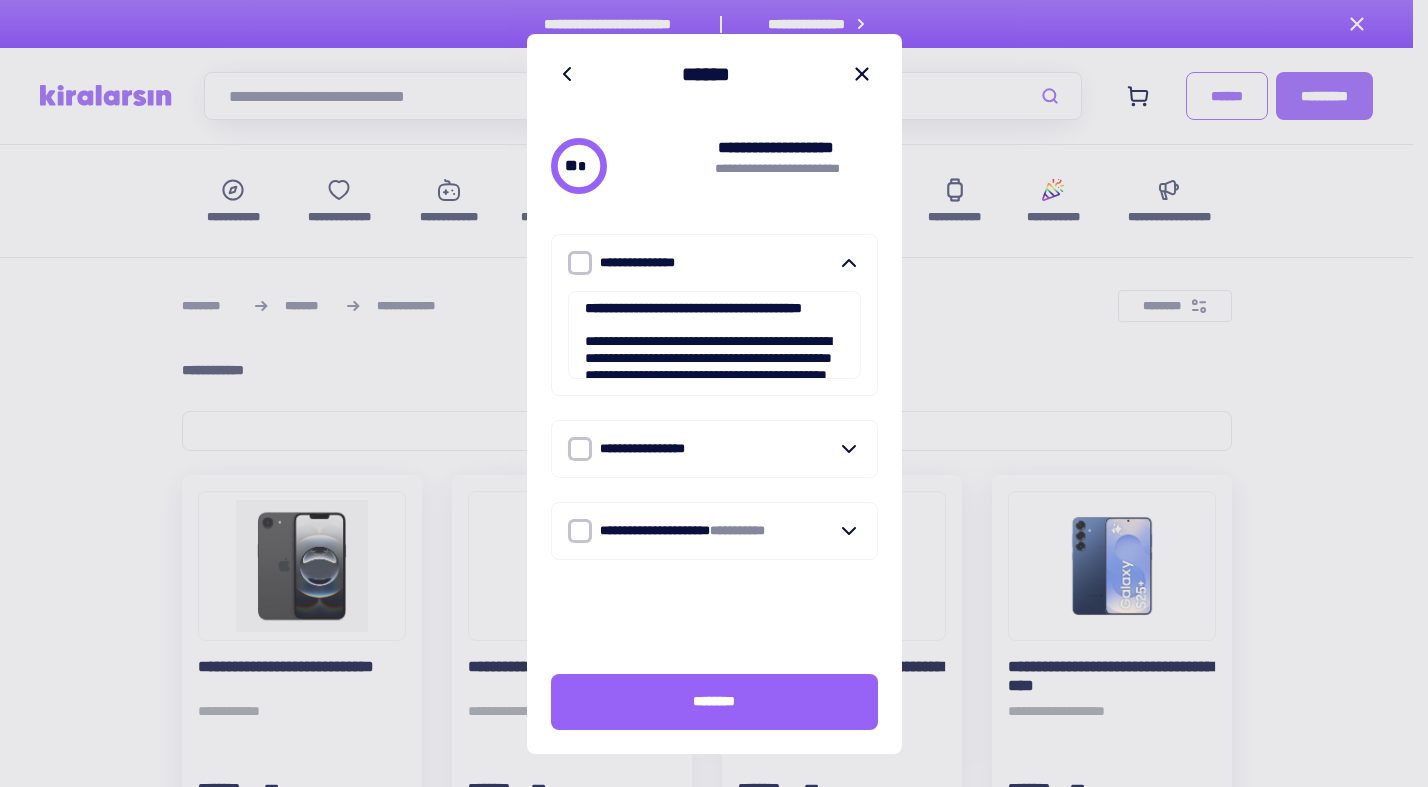 click on "**********" at bounding box center (714, 397) 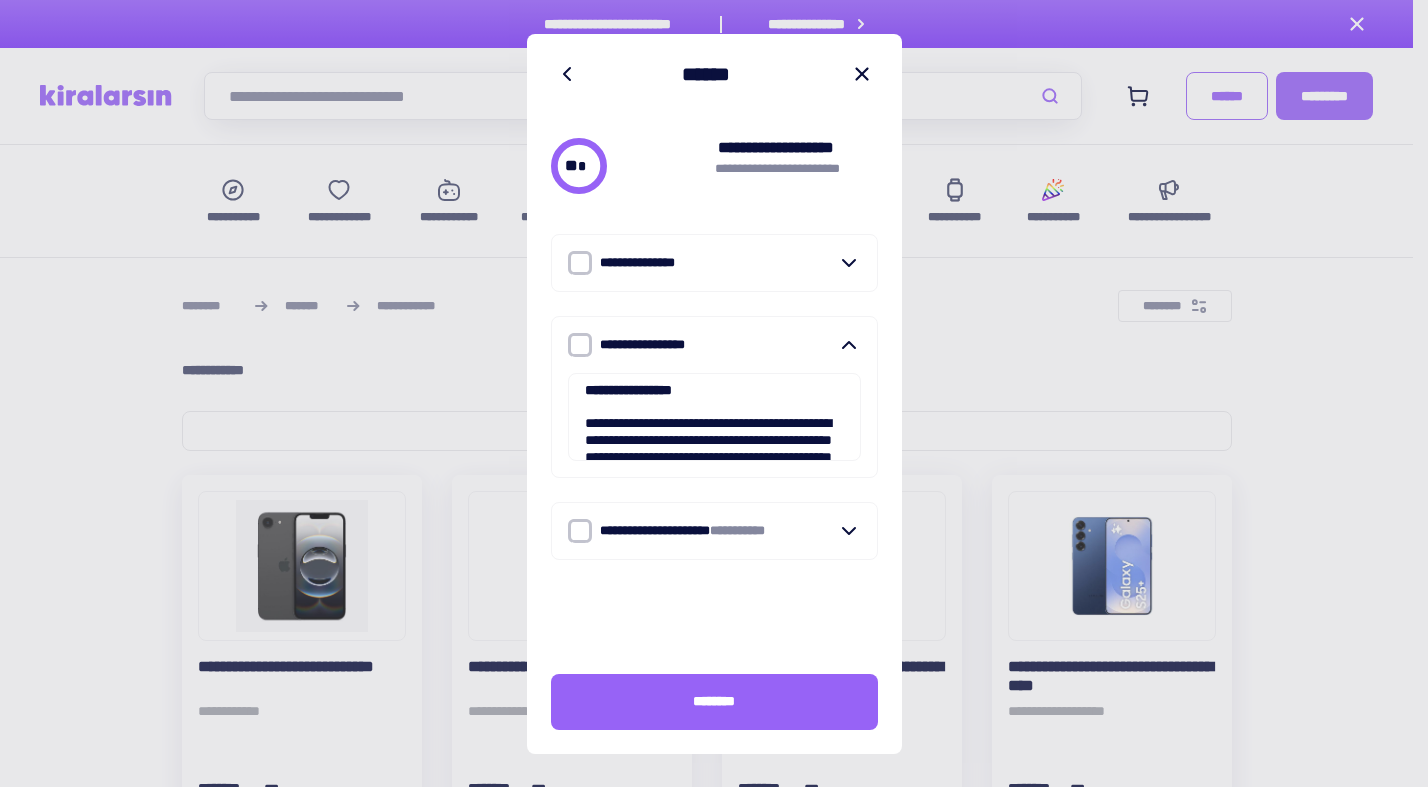 click on "[ADDRESS]
[CITY]
[STATE]
[ZIP]
[PHONE]
[EMAIL]" at bounding box center (714, 397) 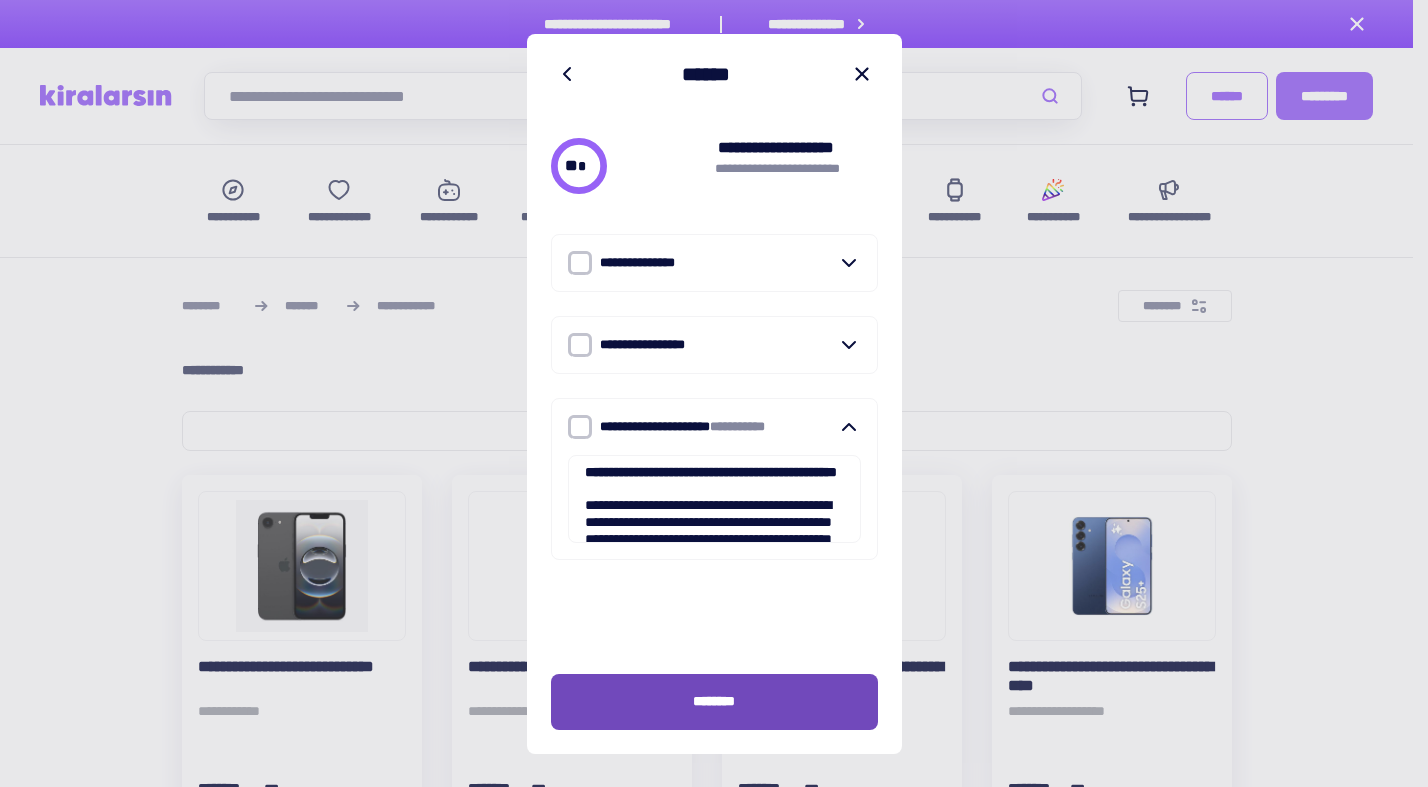 click on "********" at bounding box center (714, 701) 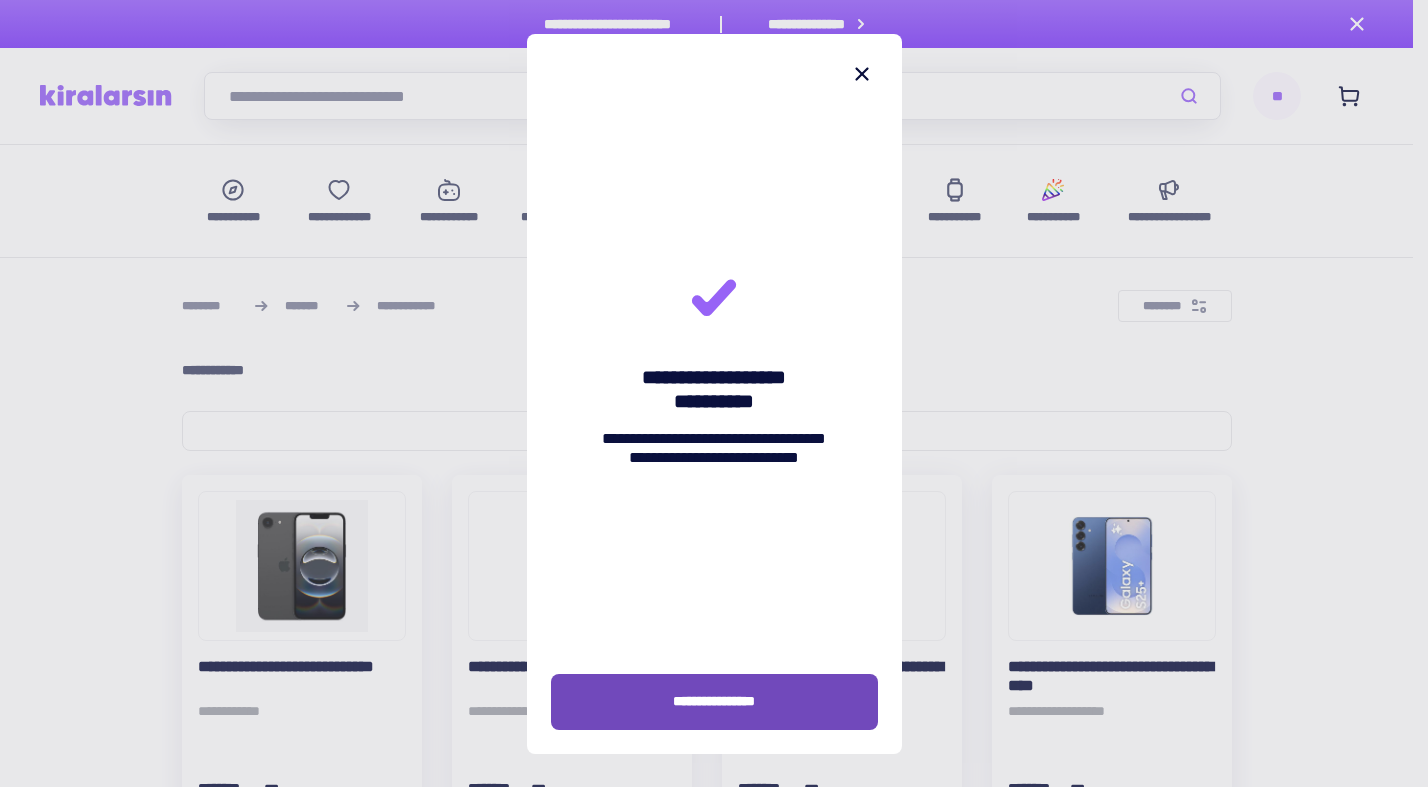 click on "**********" at bounding box center [714, 702] 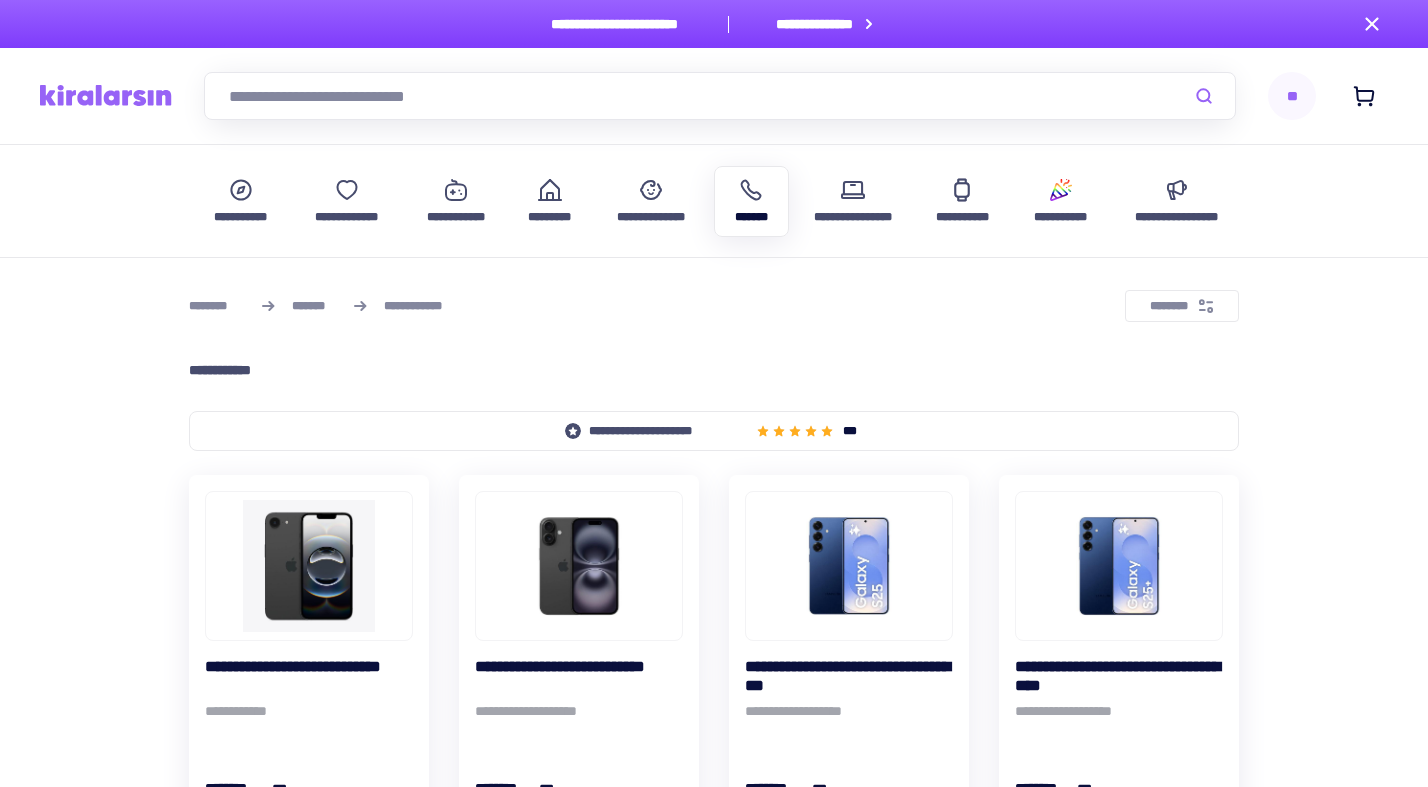 click on "**" at bounding box center (1292, 96) 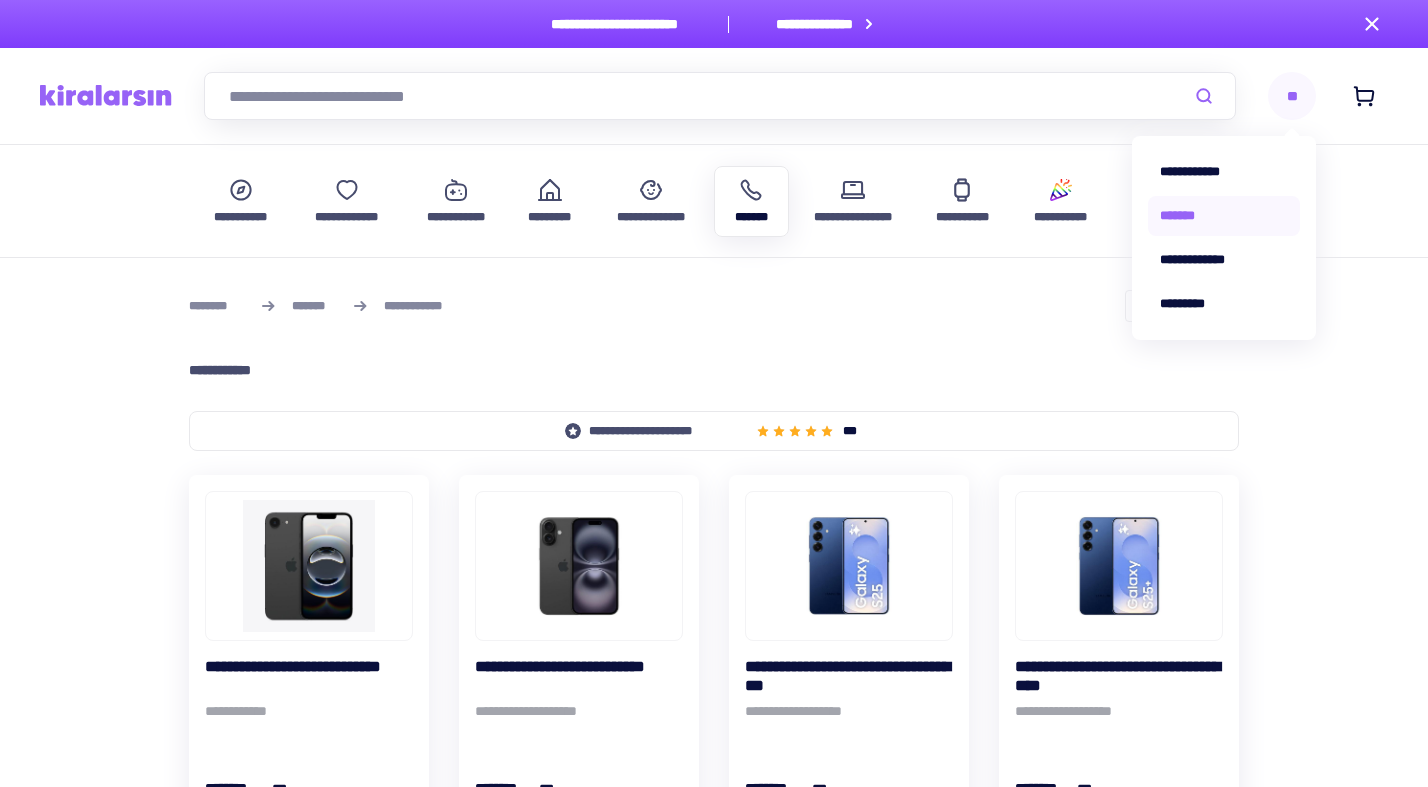 click on "*******" at bounding box center [1224, 216] 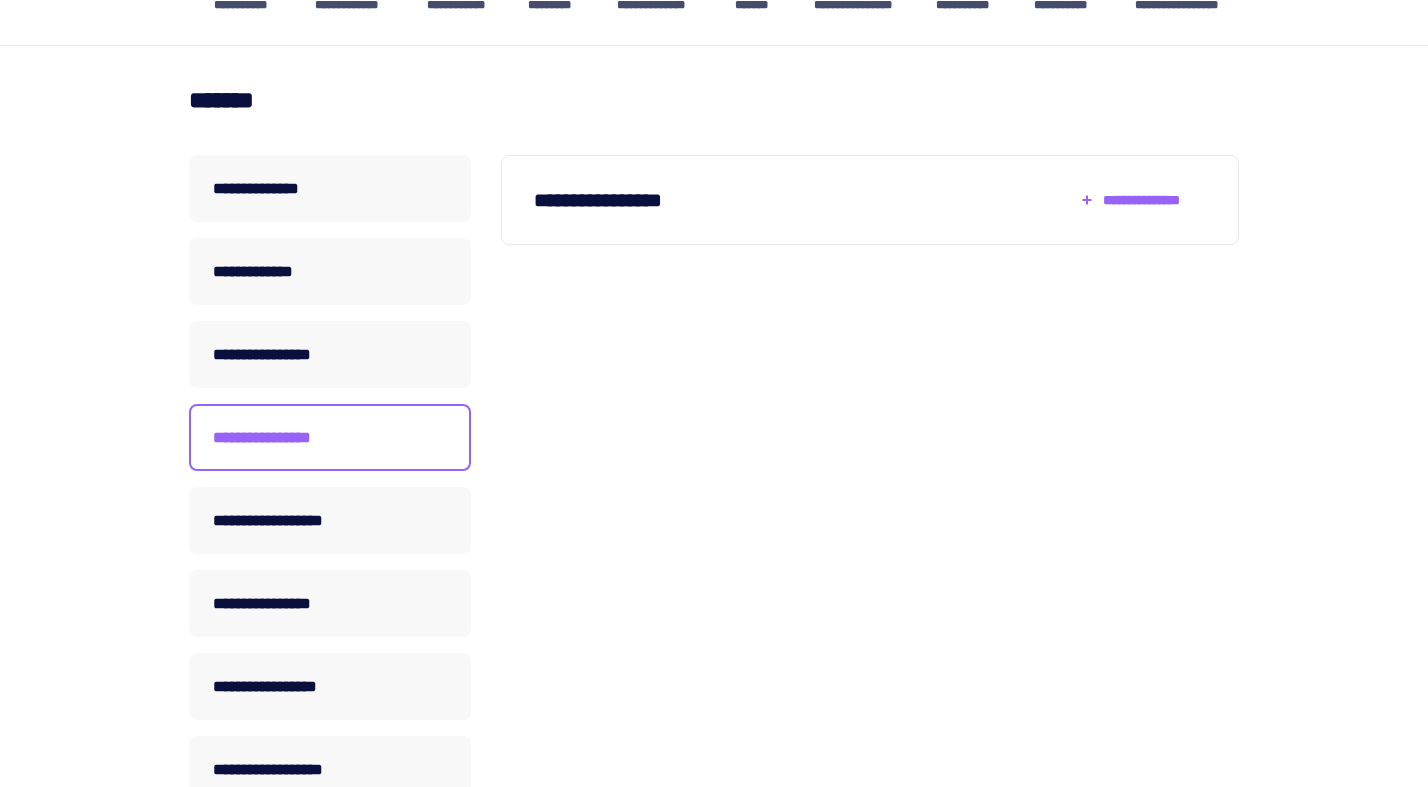 scroll, scrollTop: 256, scrollLeft: 0, axis: vertical 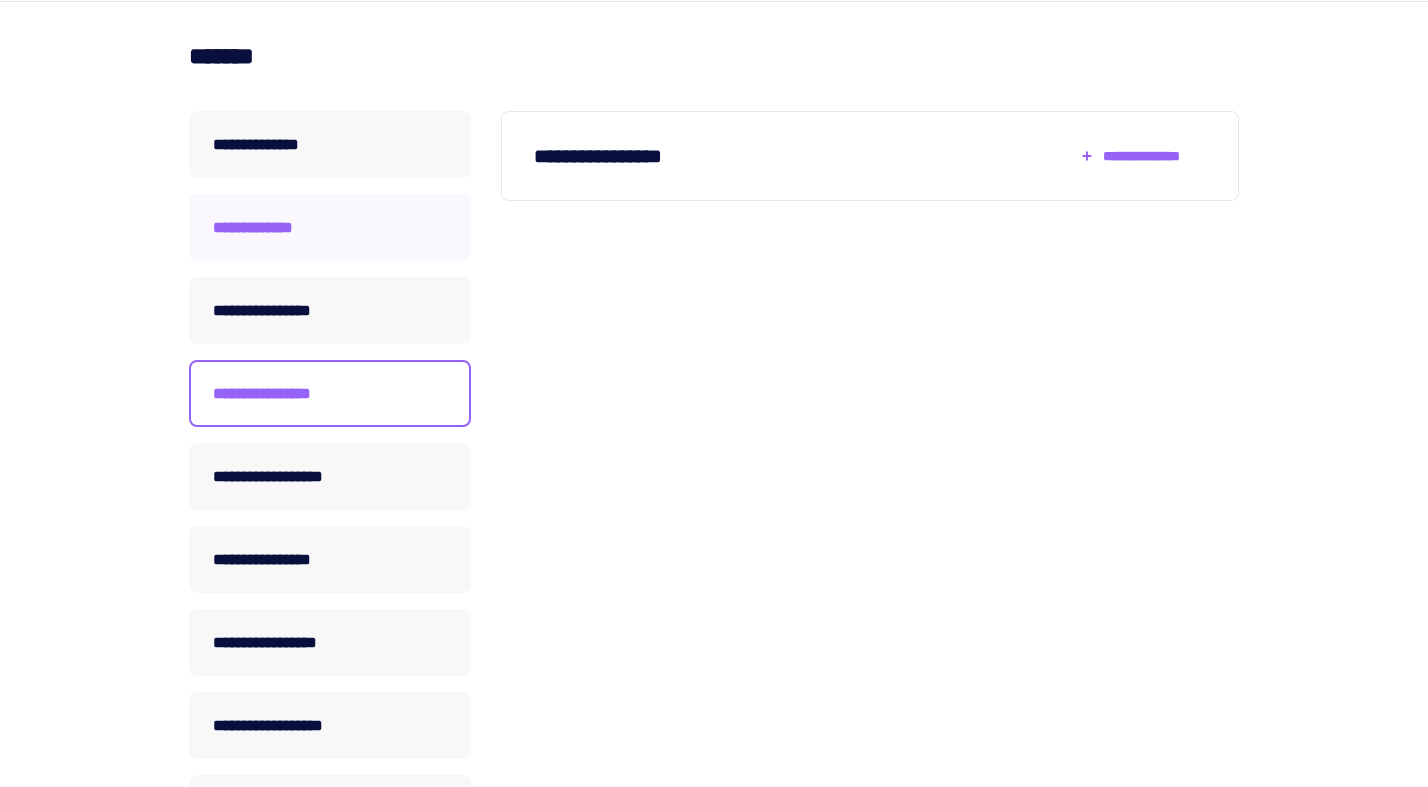click on "**********" at bounding box center [330, 227] 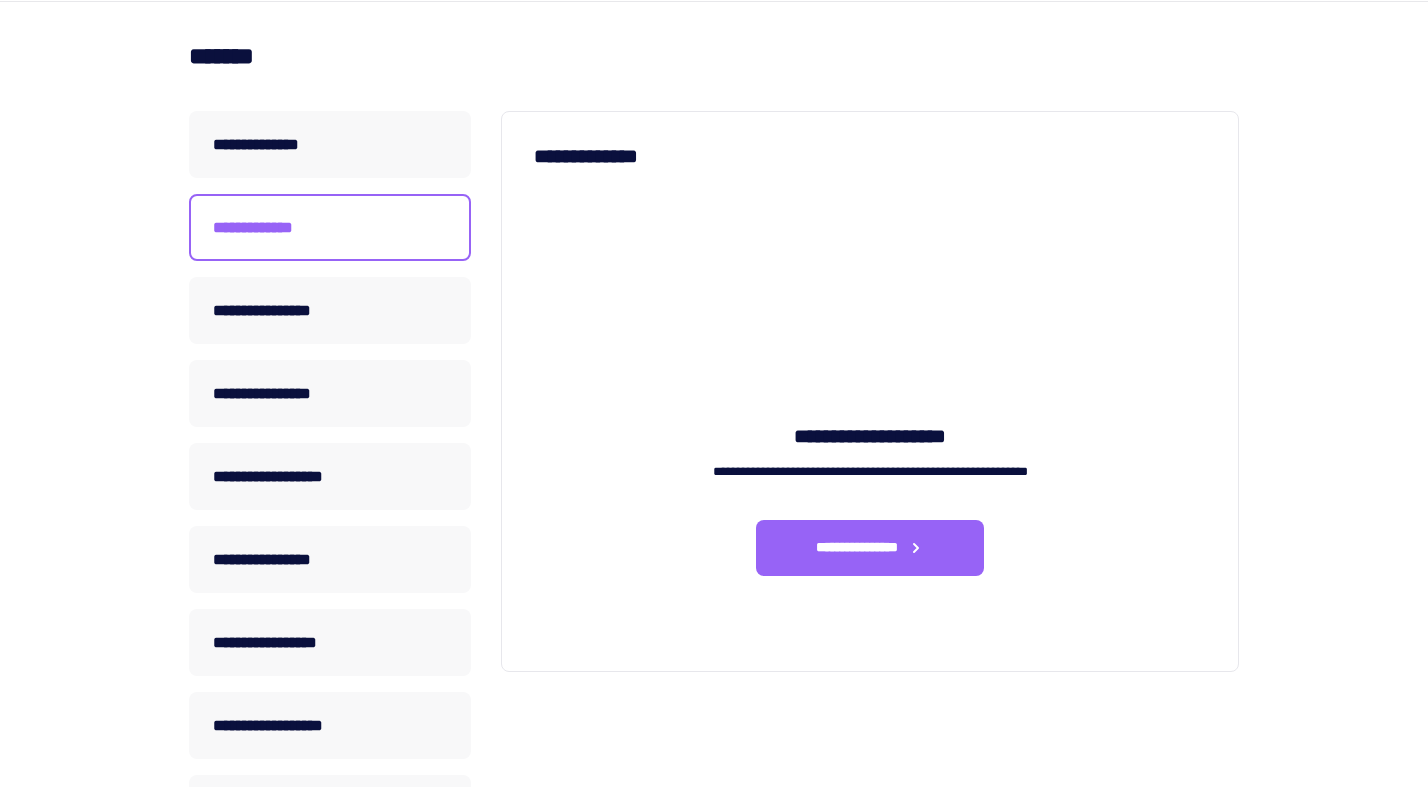 click on "** [FIRST] [LAST]" at bounding box center (714, -160) 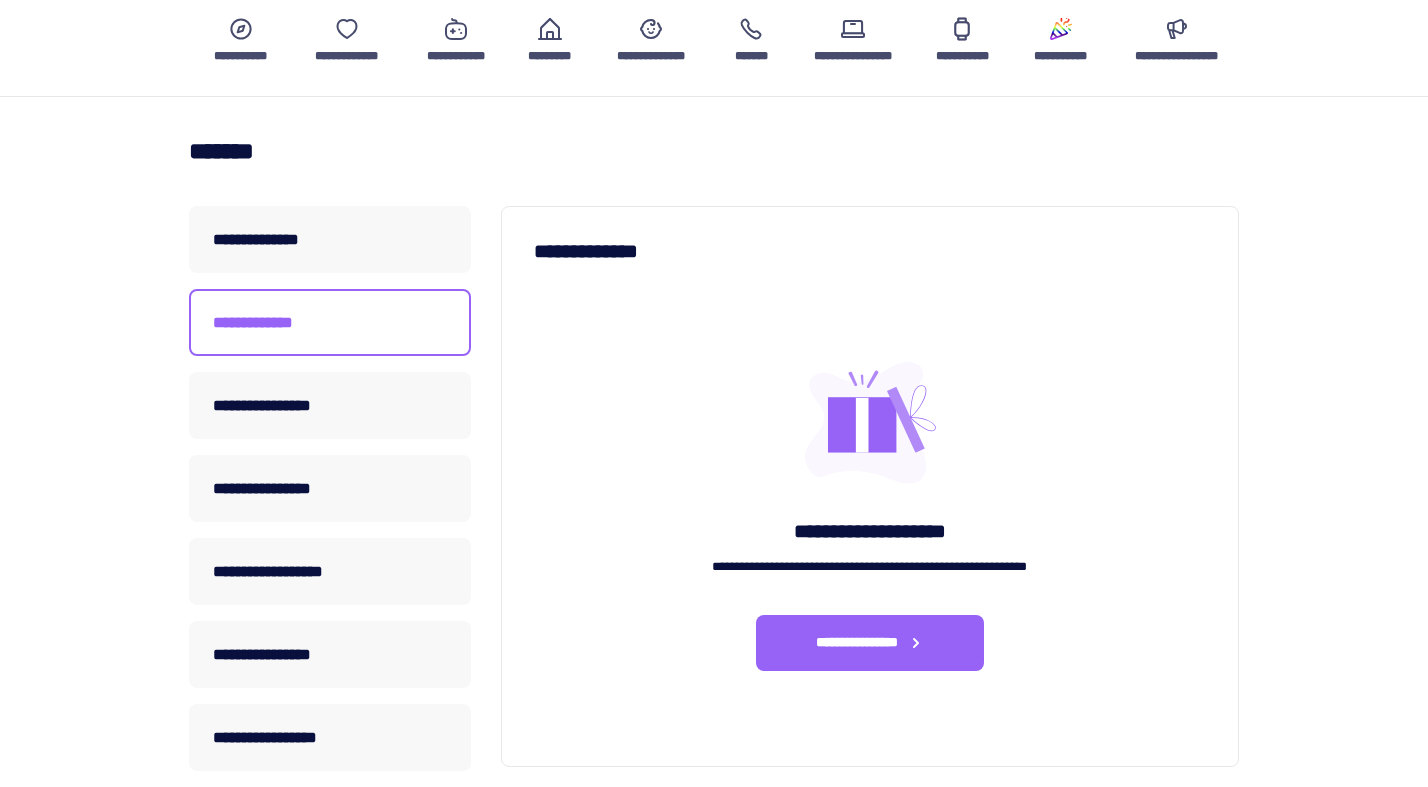 scroll, scrollTop: 165, scrollLeft: 0, axis: vertical 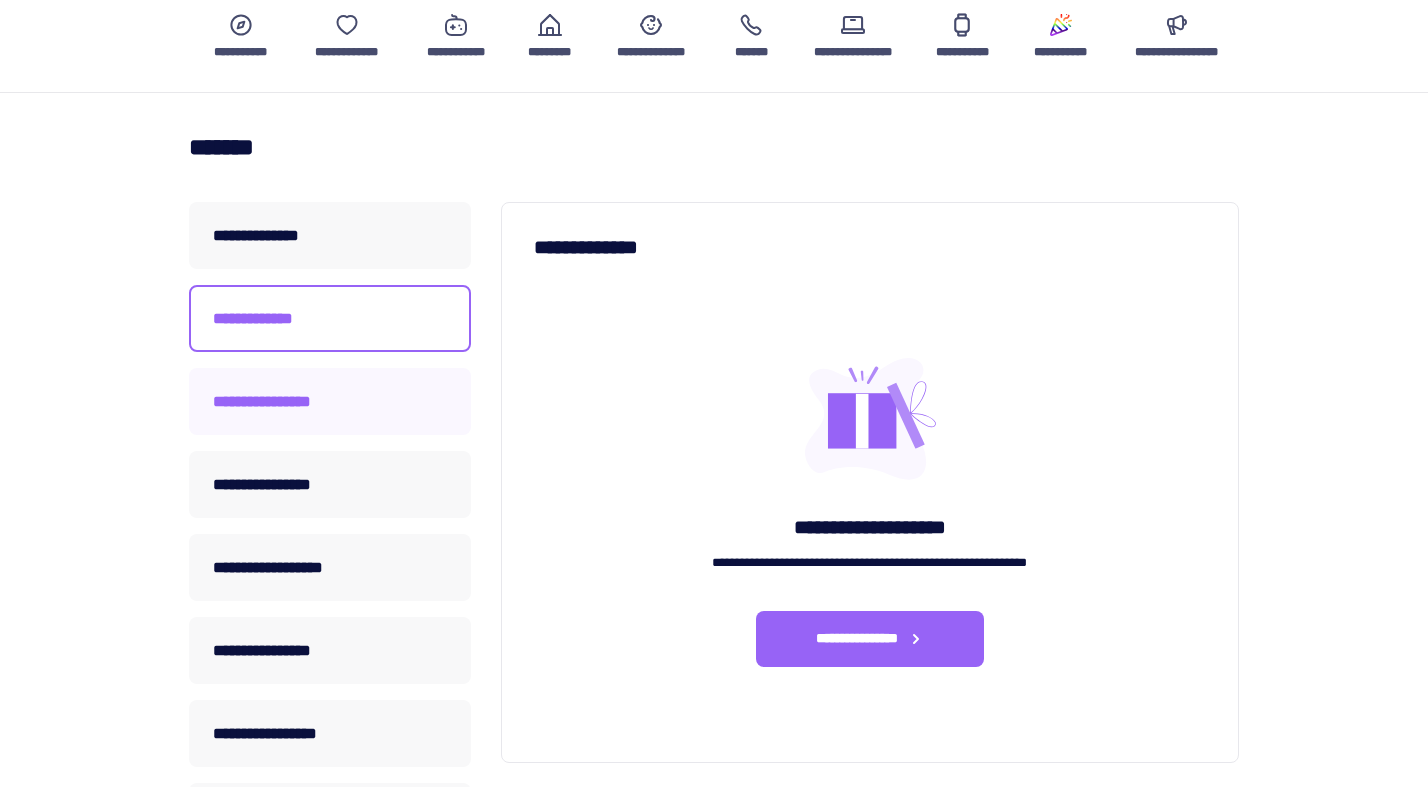 click on "**********" at bounding box center [330, 401] 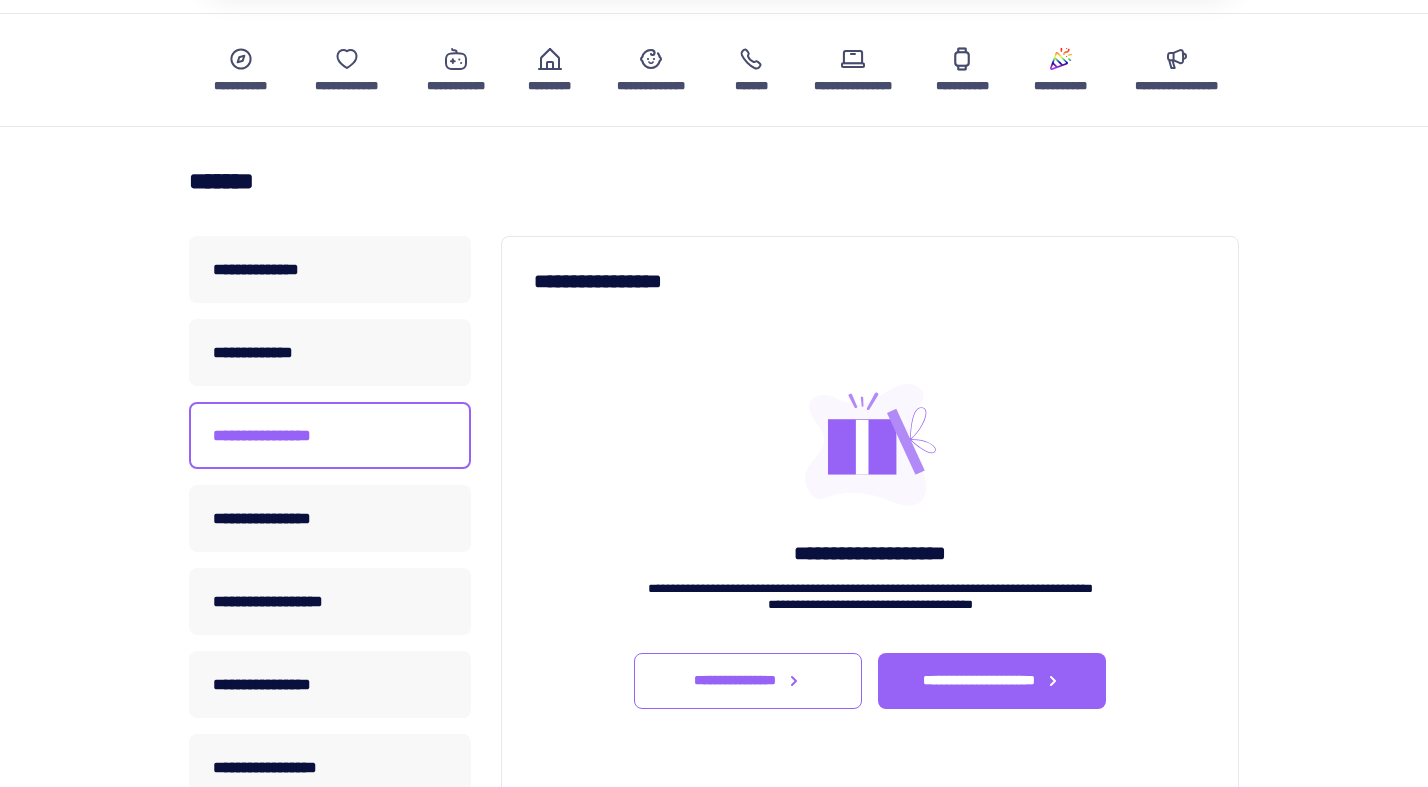 scroll, scrollTop: 182, scrollLeft: 0, axis: vertical 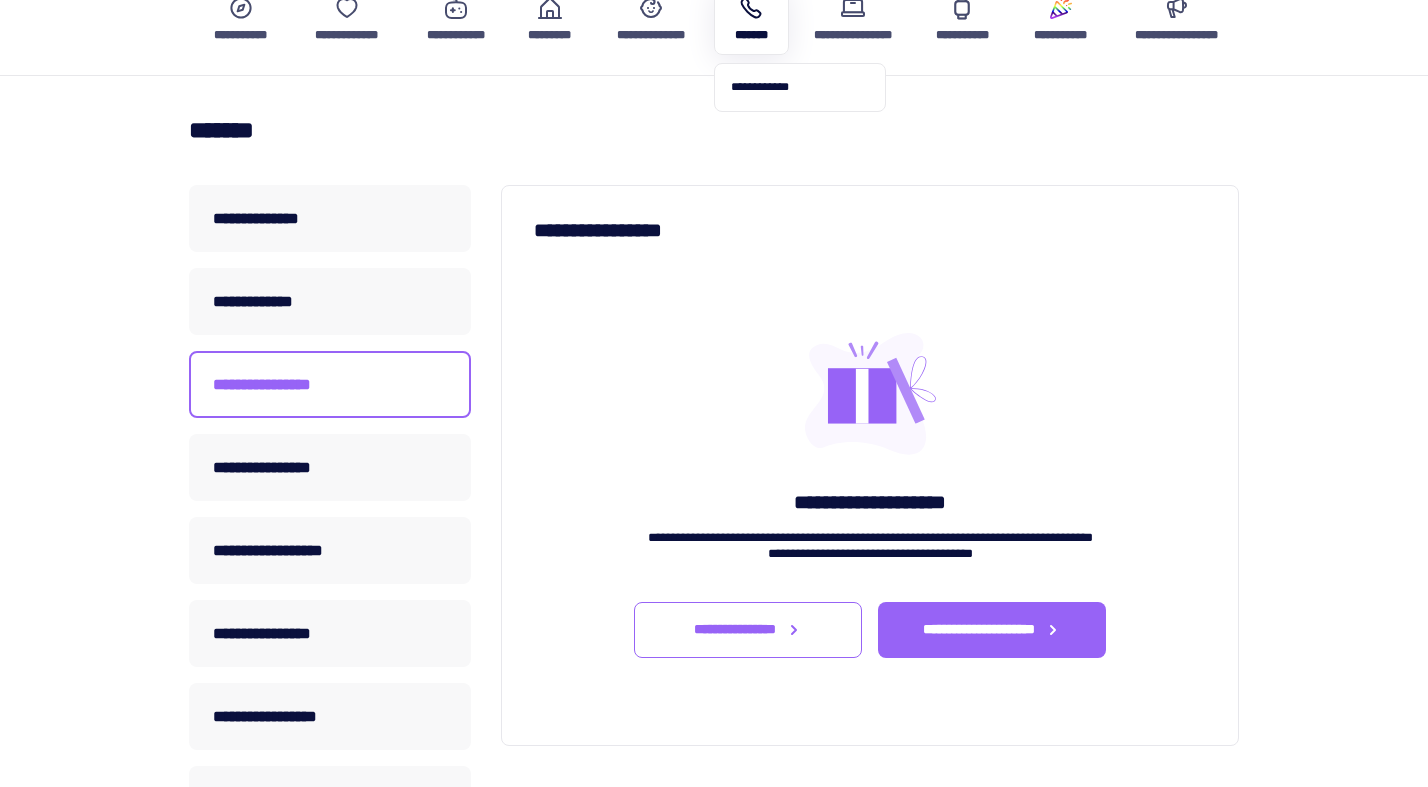 click at bounding box center [751, 8] 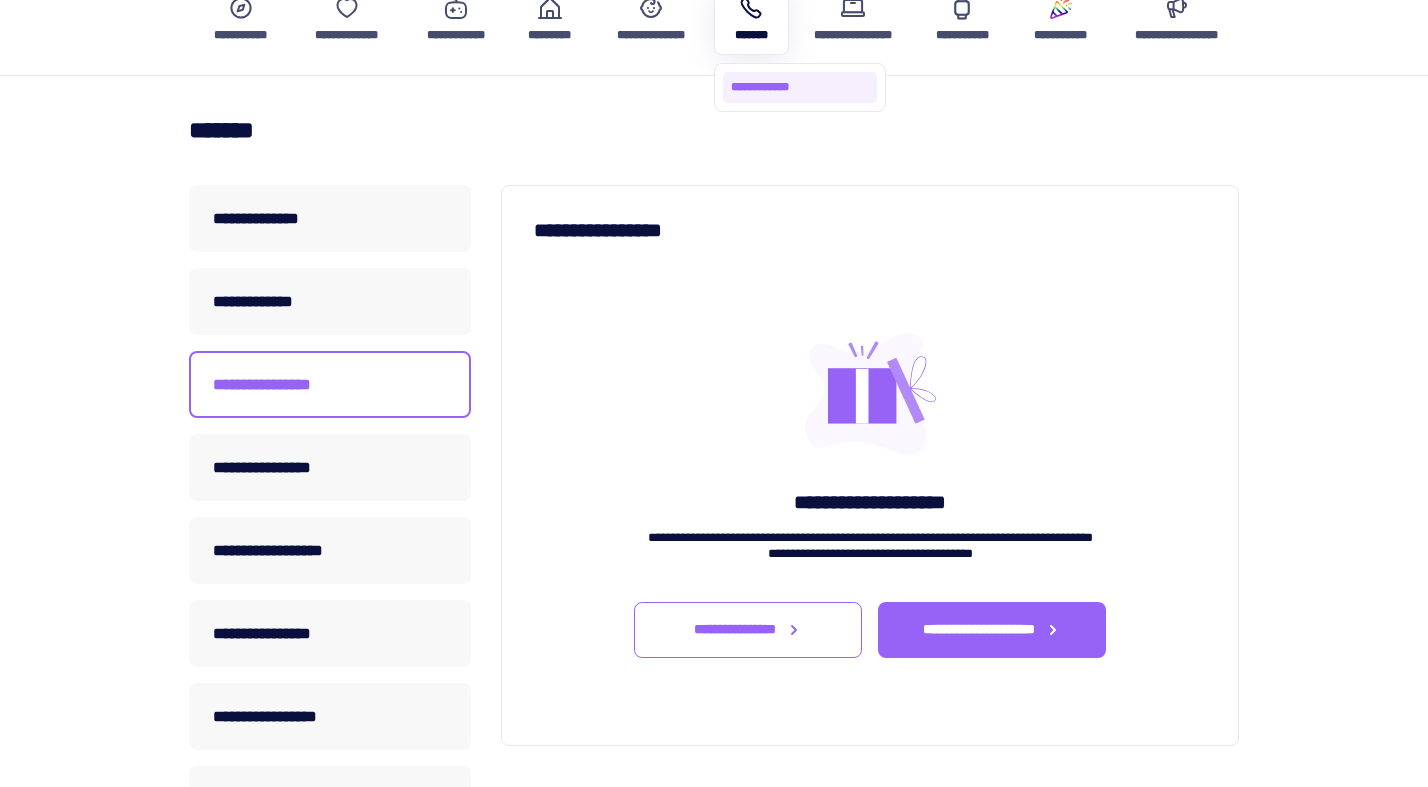 click on "**********" at bounding box center (800, 87) 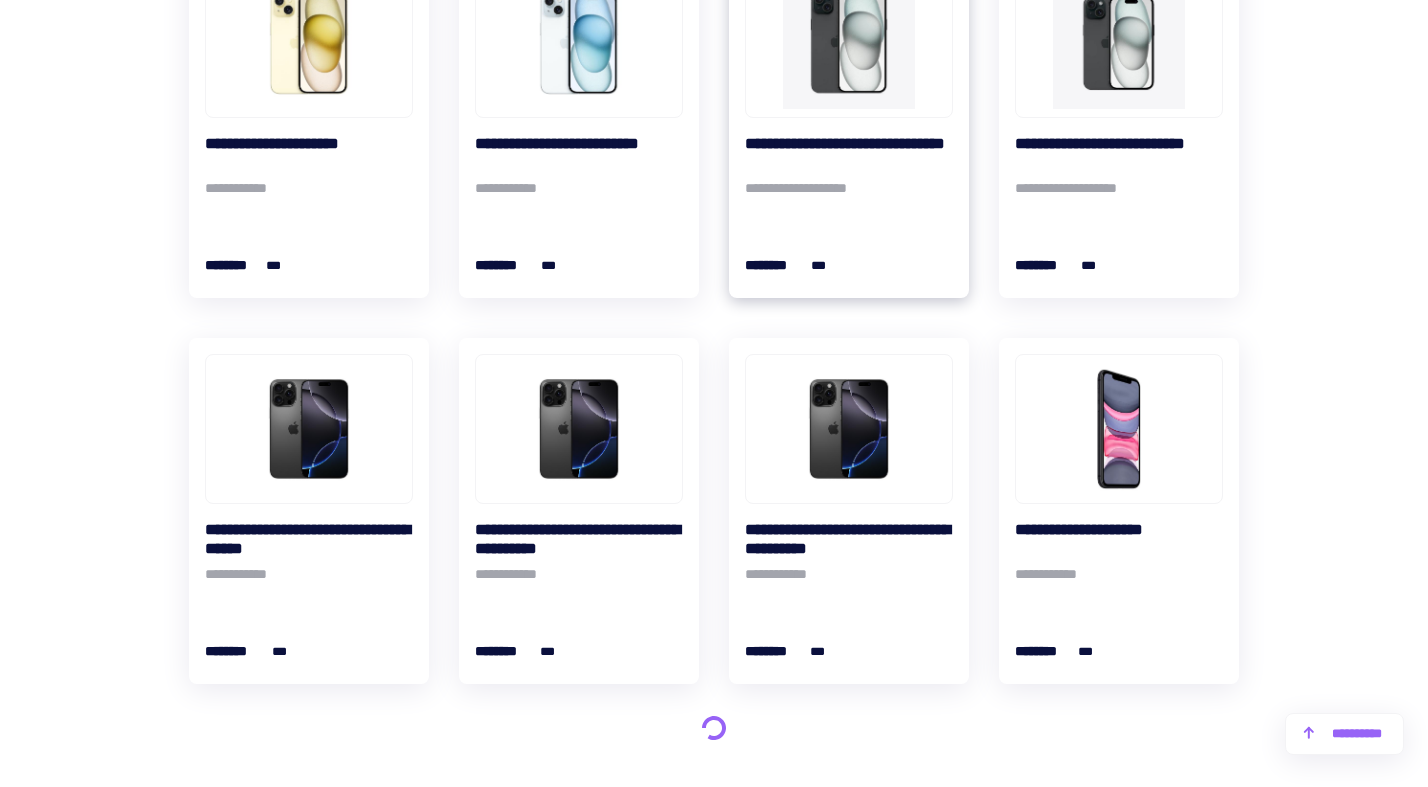 scroll, scrollTop: 1786, scrollLeft: 0, axis: vertical 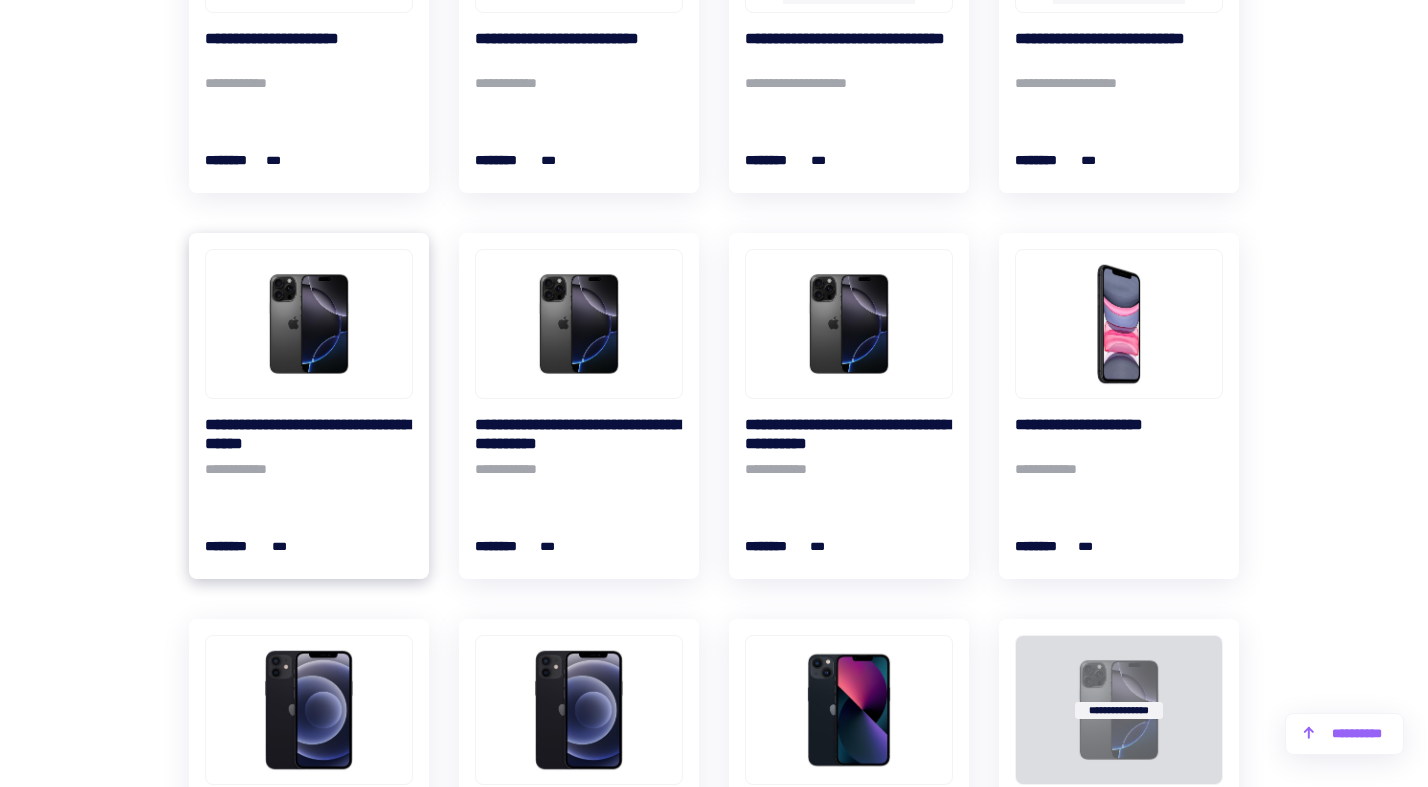 click on "**********" at bounding box center (309, 481) 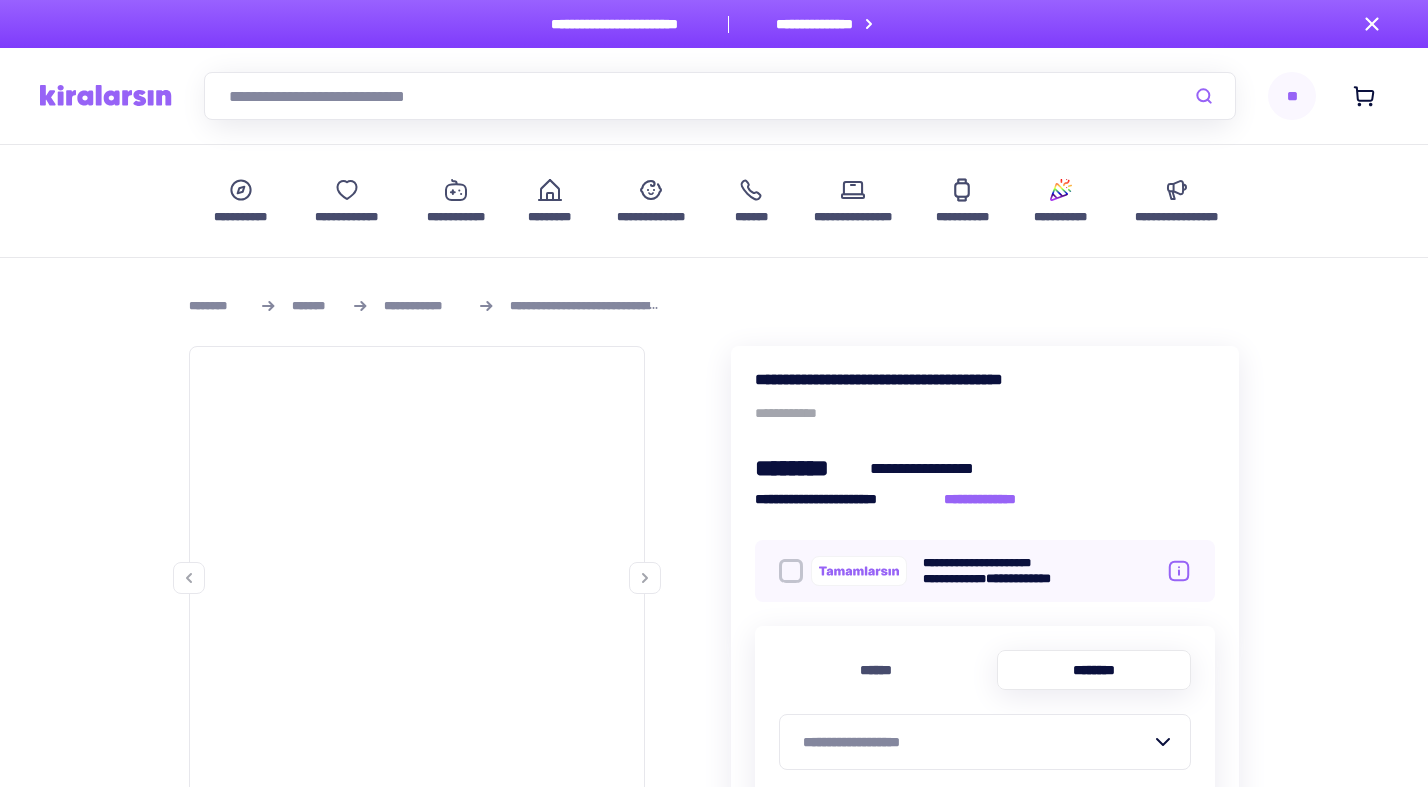 scroll, scrollTop: 265, scrollLeft: 0, axis: vertical 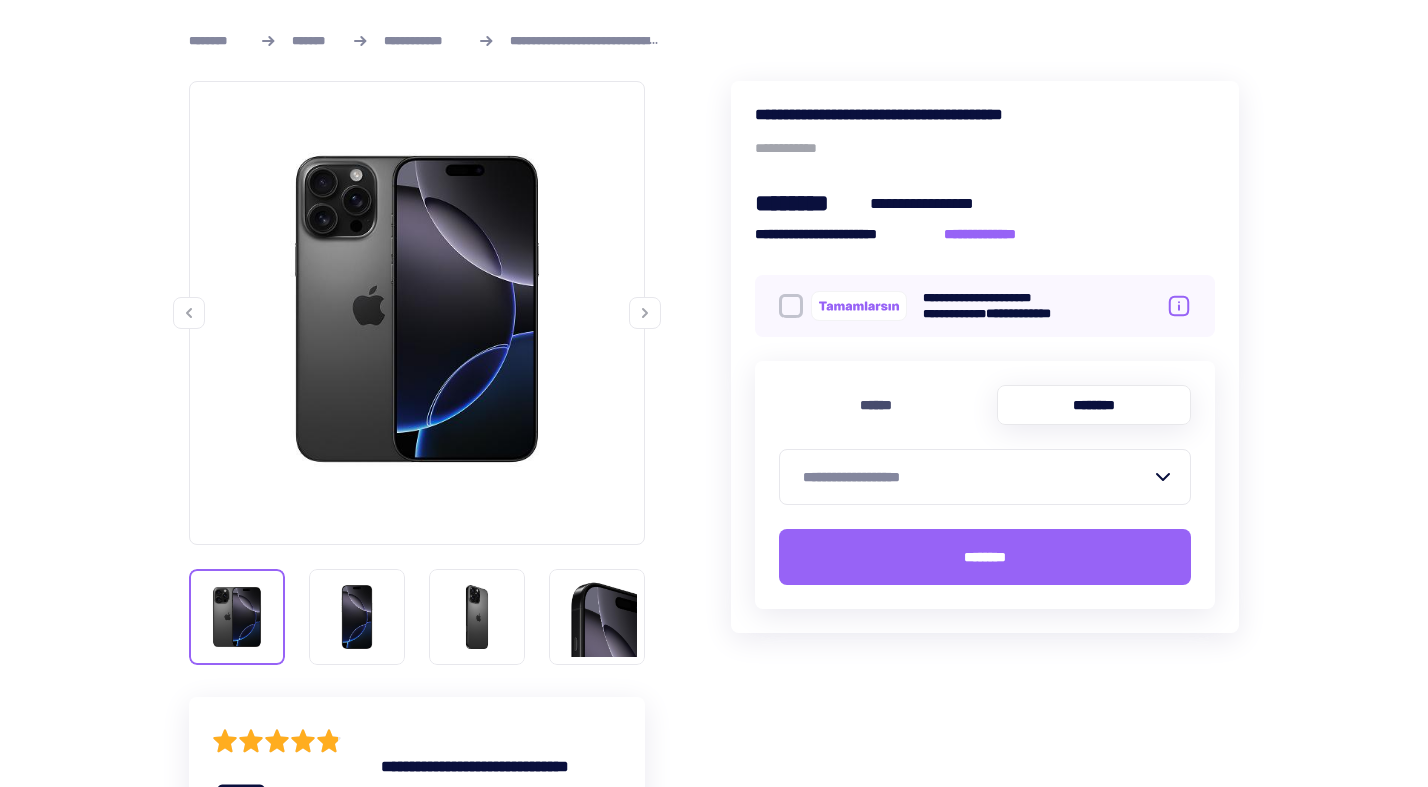 click 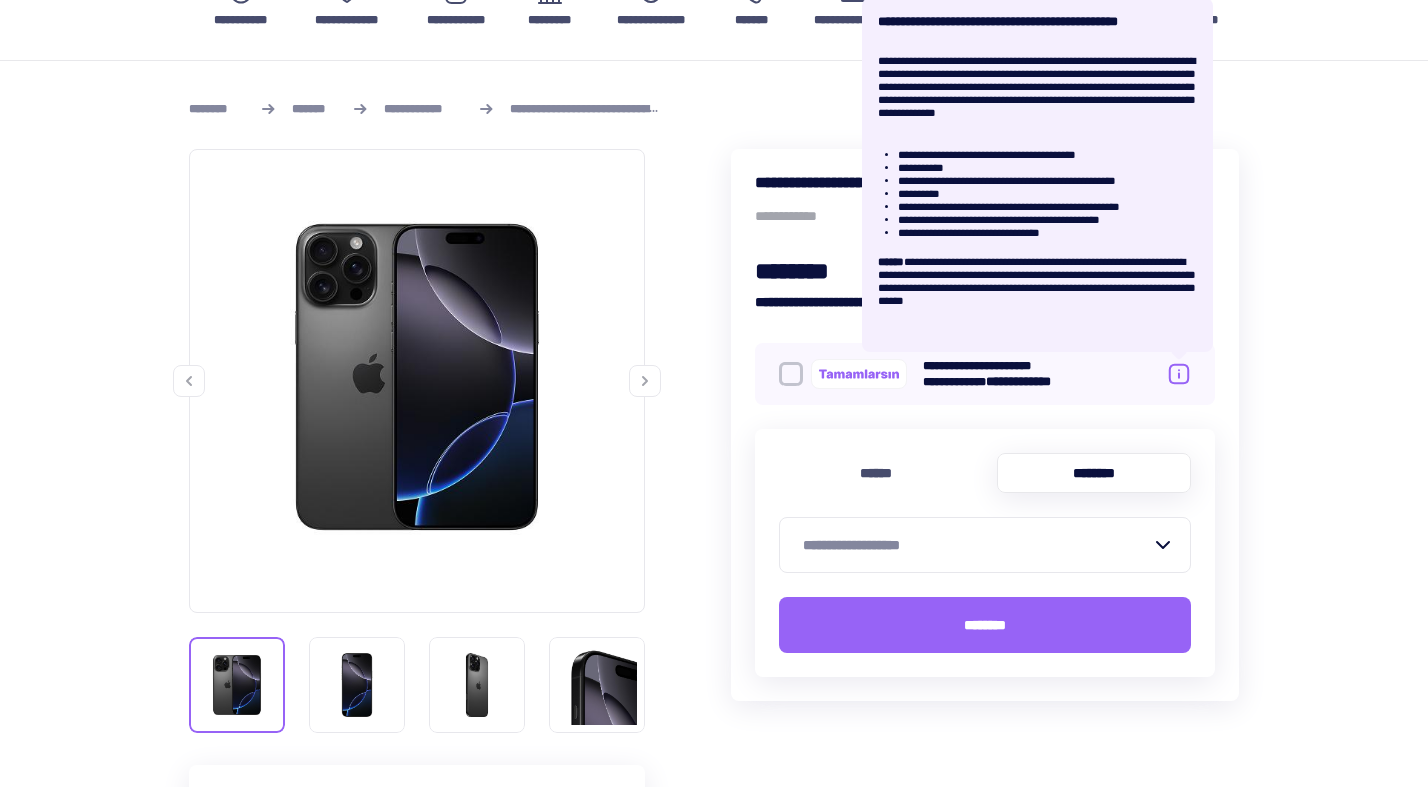 scroll, scrollTop: 191, scrollLeft: 0, axis: vertical 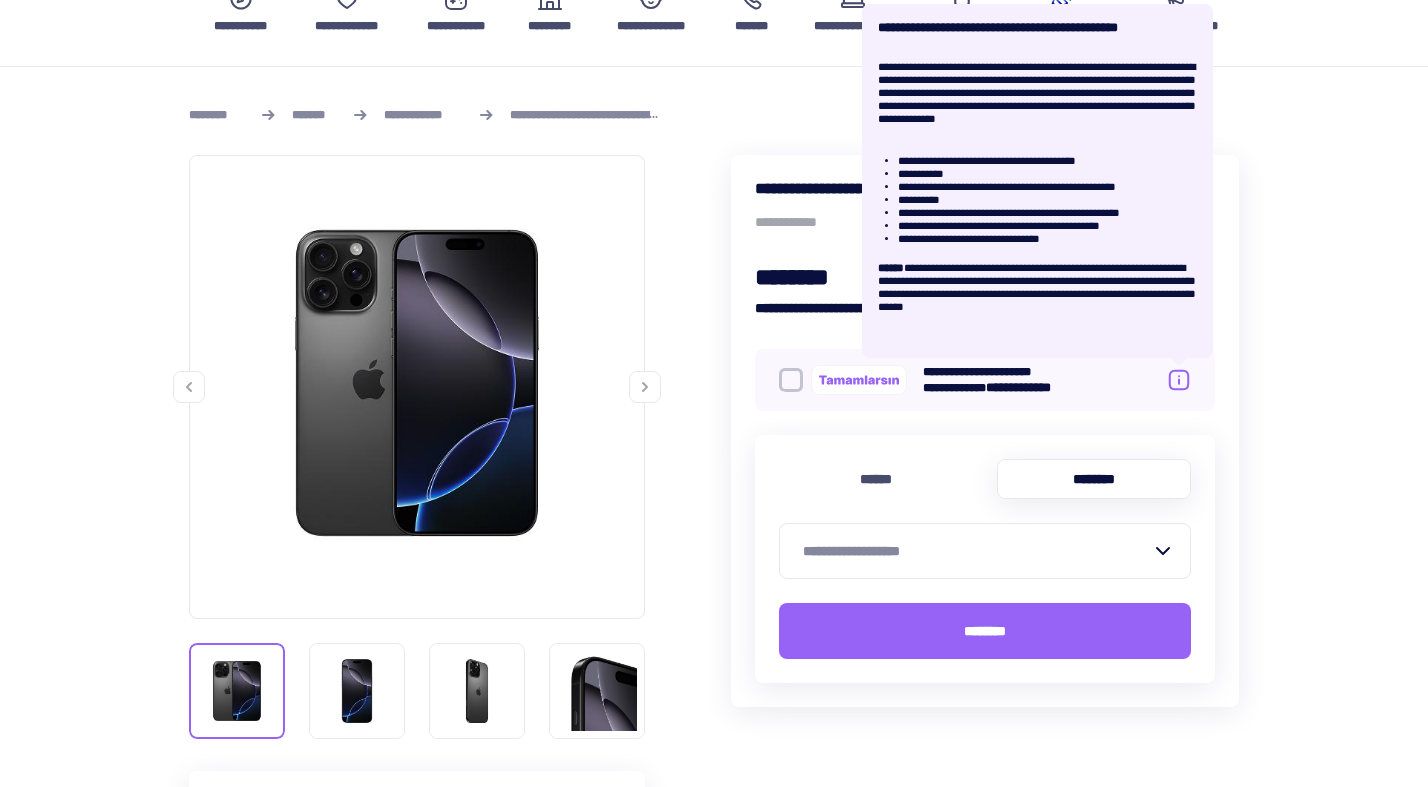 click on "[FIRST] [LAST] [CARD_NUMBER] [EXP_DATE]" at bounding box center [985, 559] 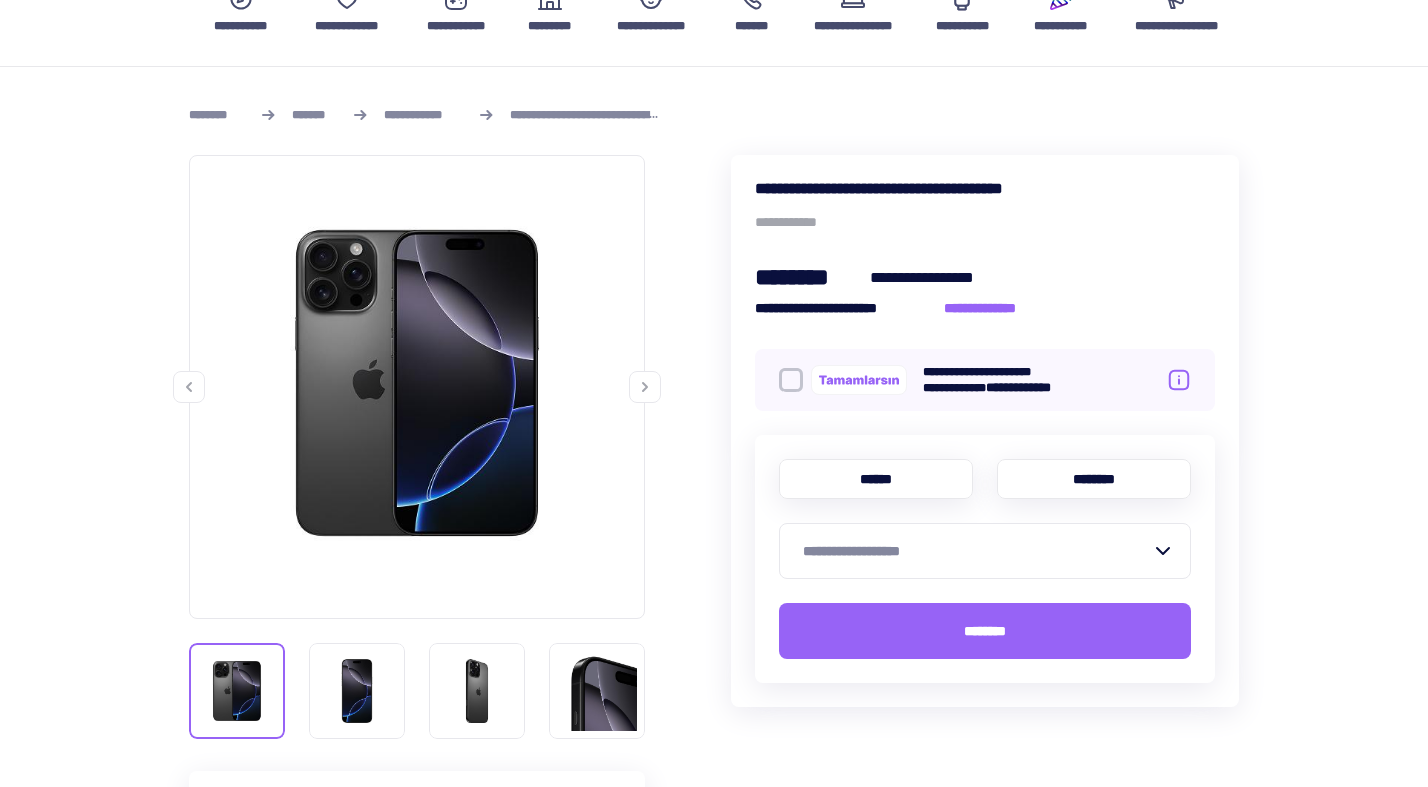 click on "******" at bounding box center [876, 479] 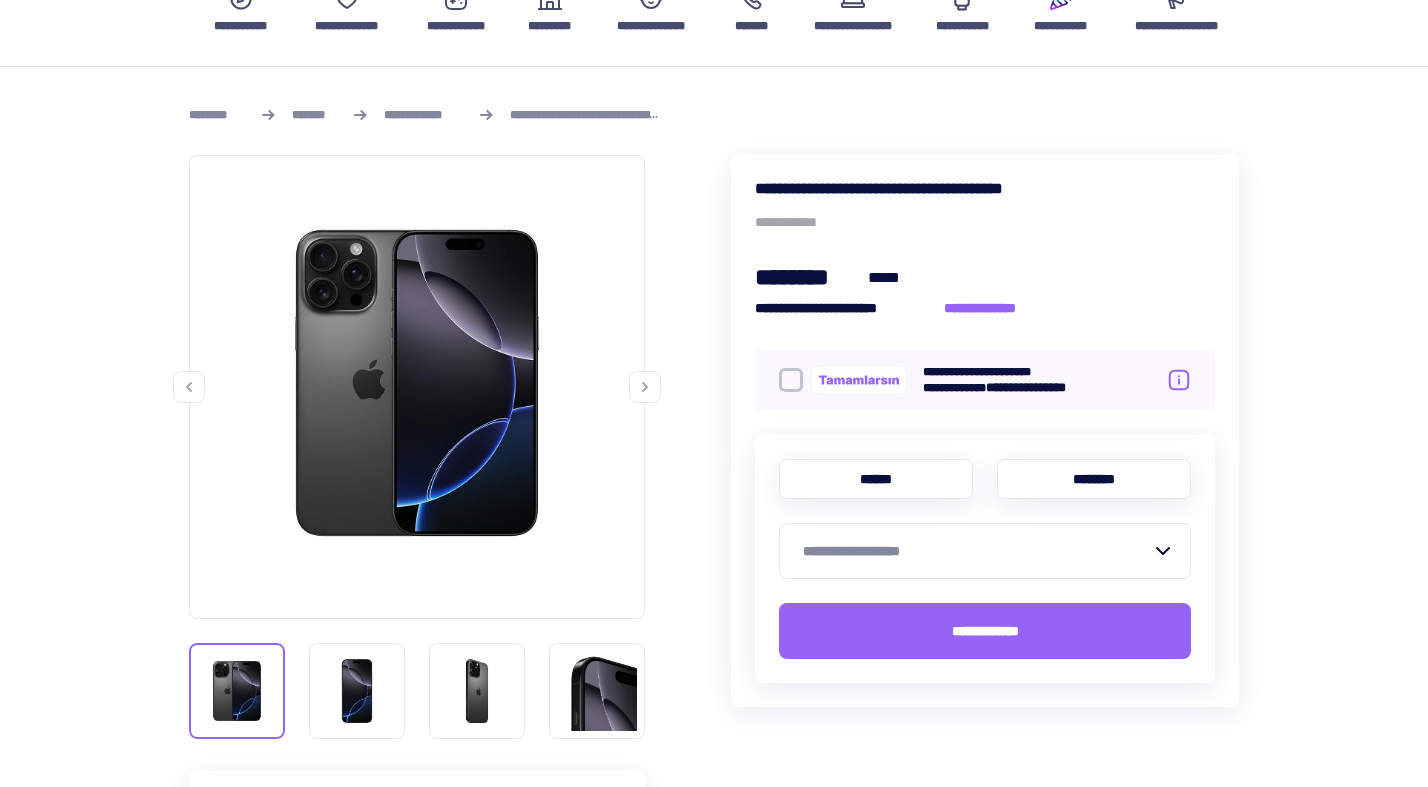 click on "********" at bounding box center (1094, 479) 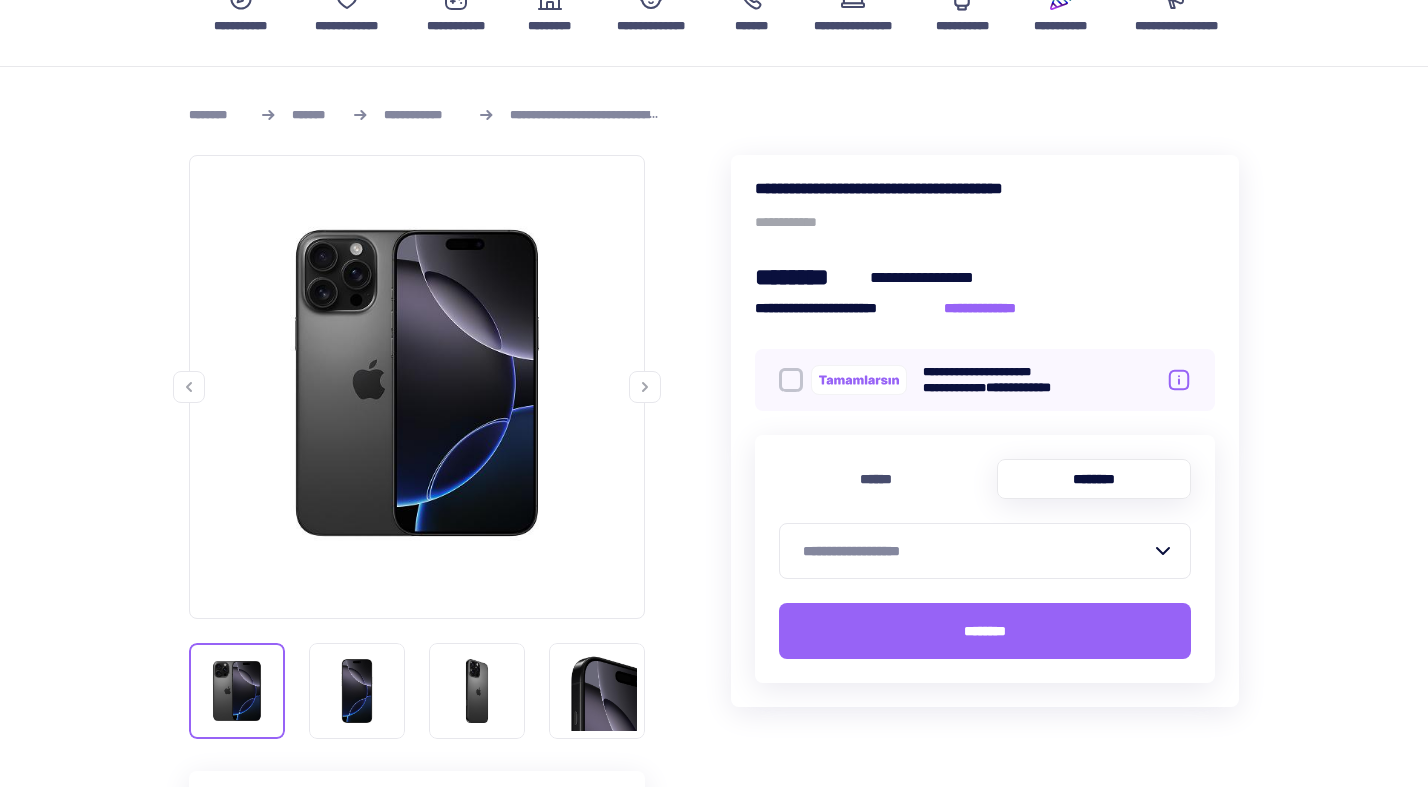 click on "**********" at bounding box center (977, 551) 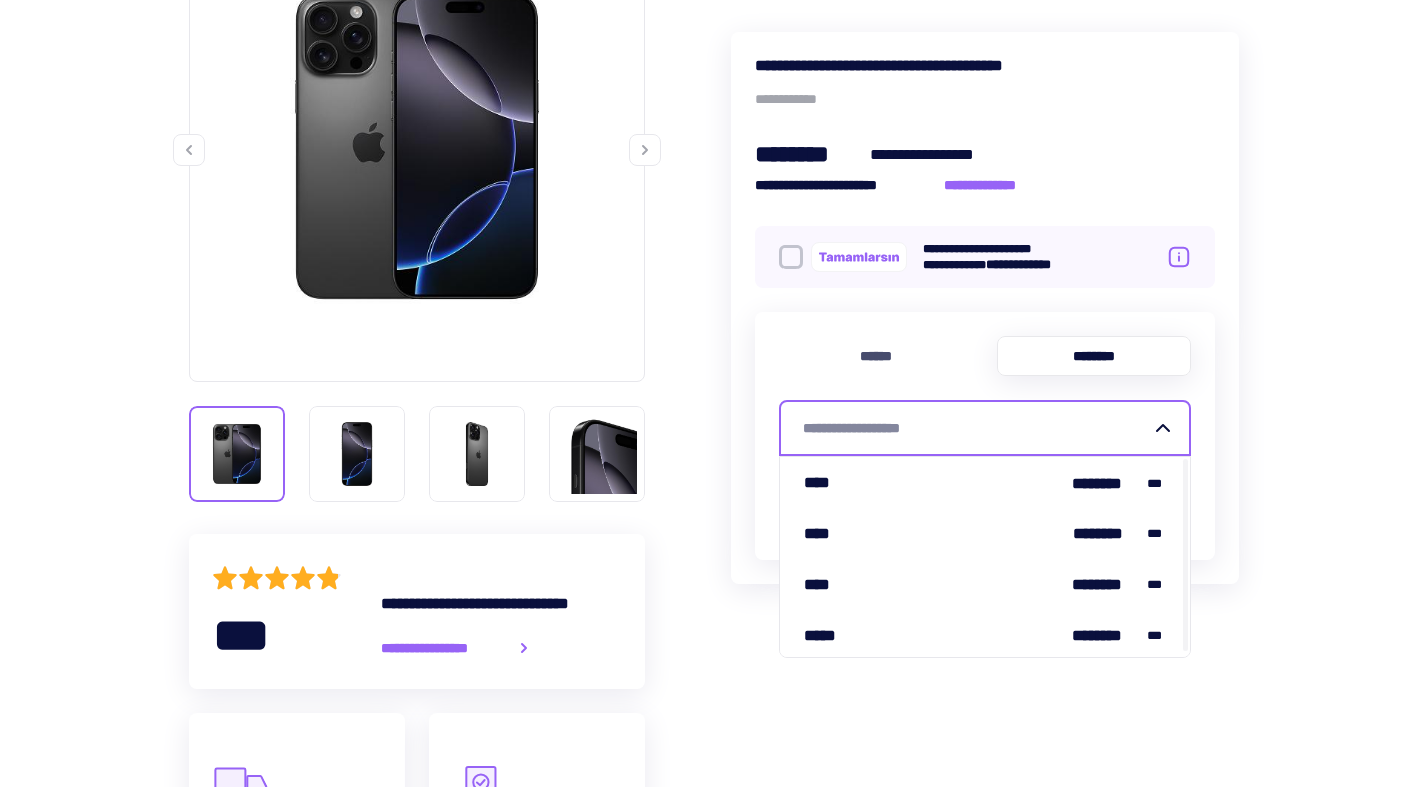 scroll, scrollTop: 456, scrollLeft: 0, axis: vertical 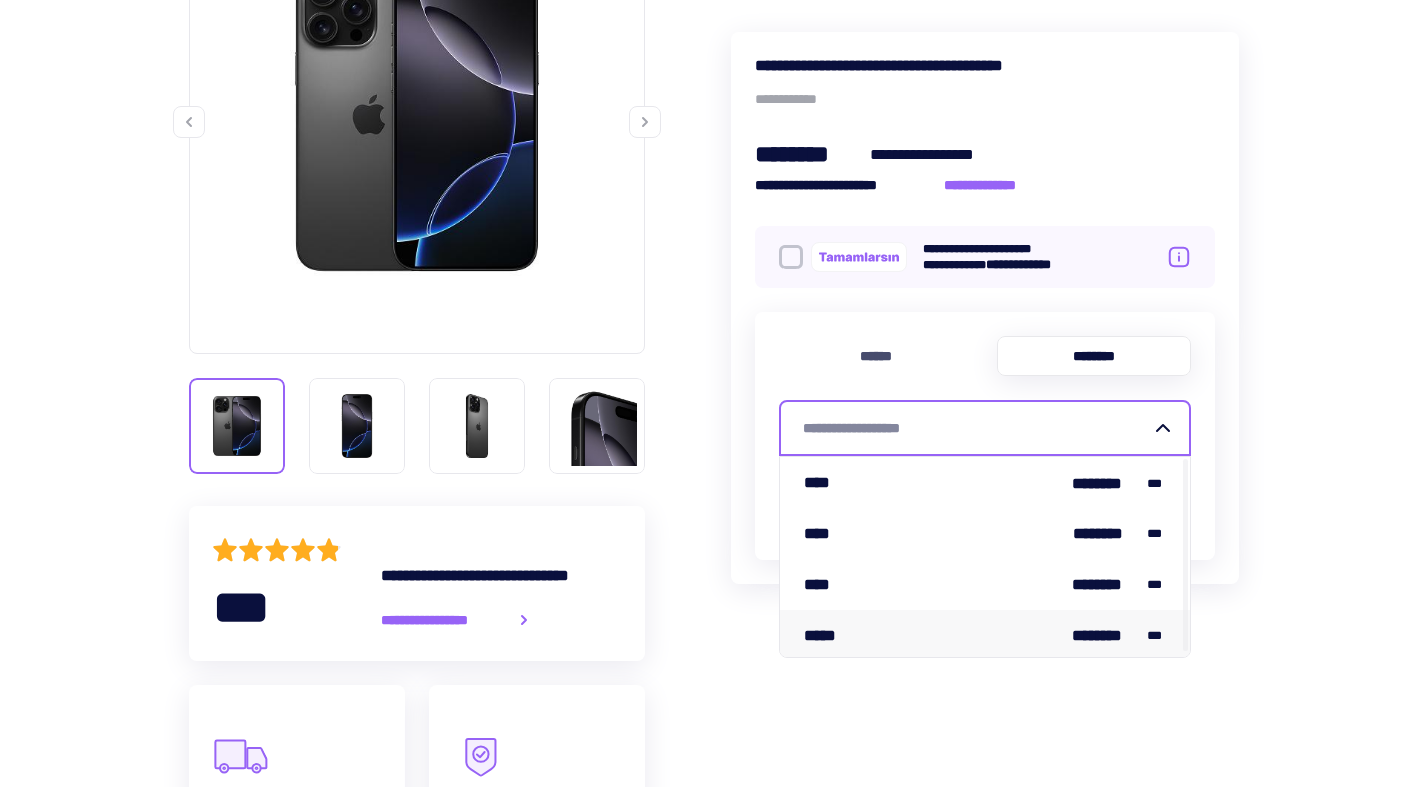 click on "***** ******** ***" at bounding box center (985, 635) 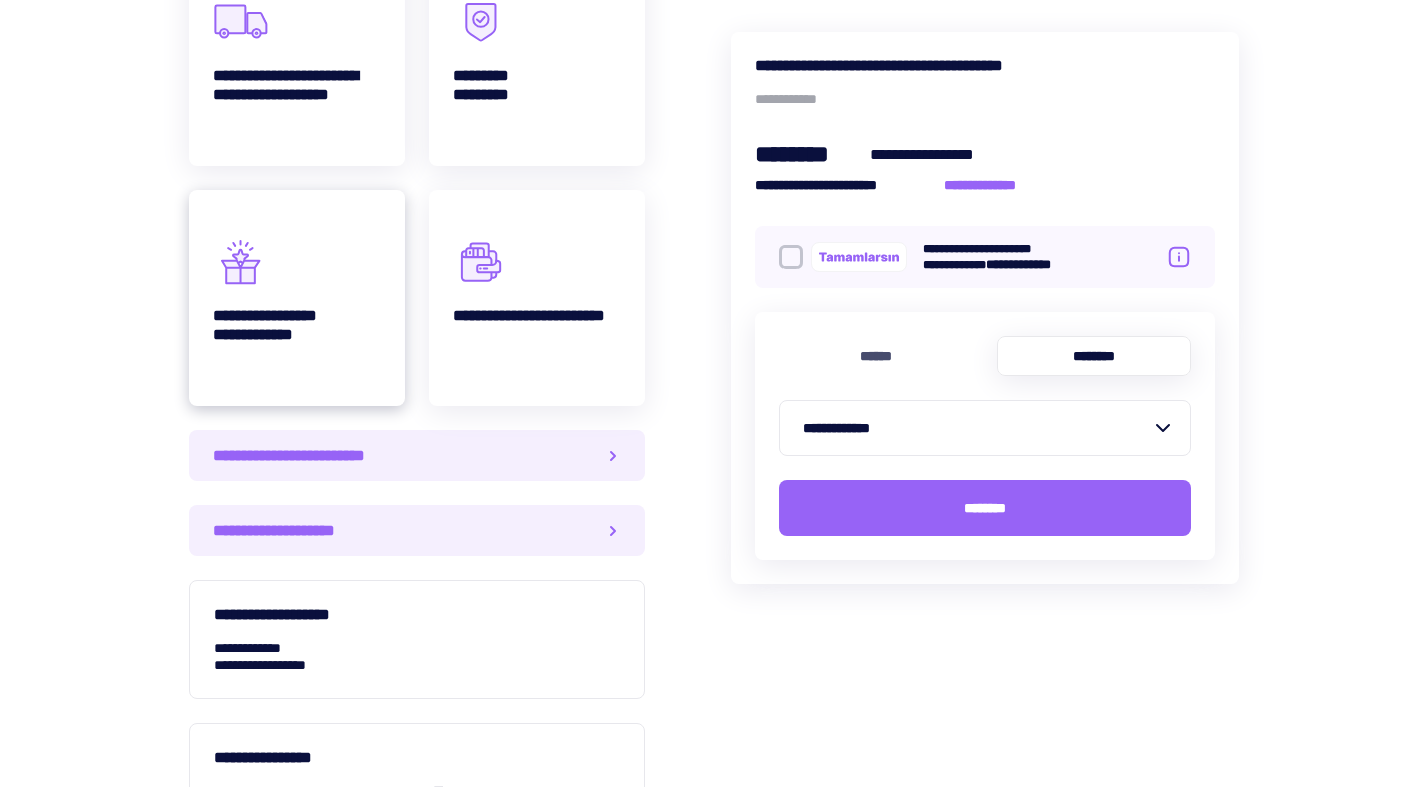 scroll, scrollTop: 1224, scrollLeft: 0, axis: vertical 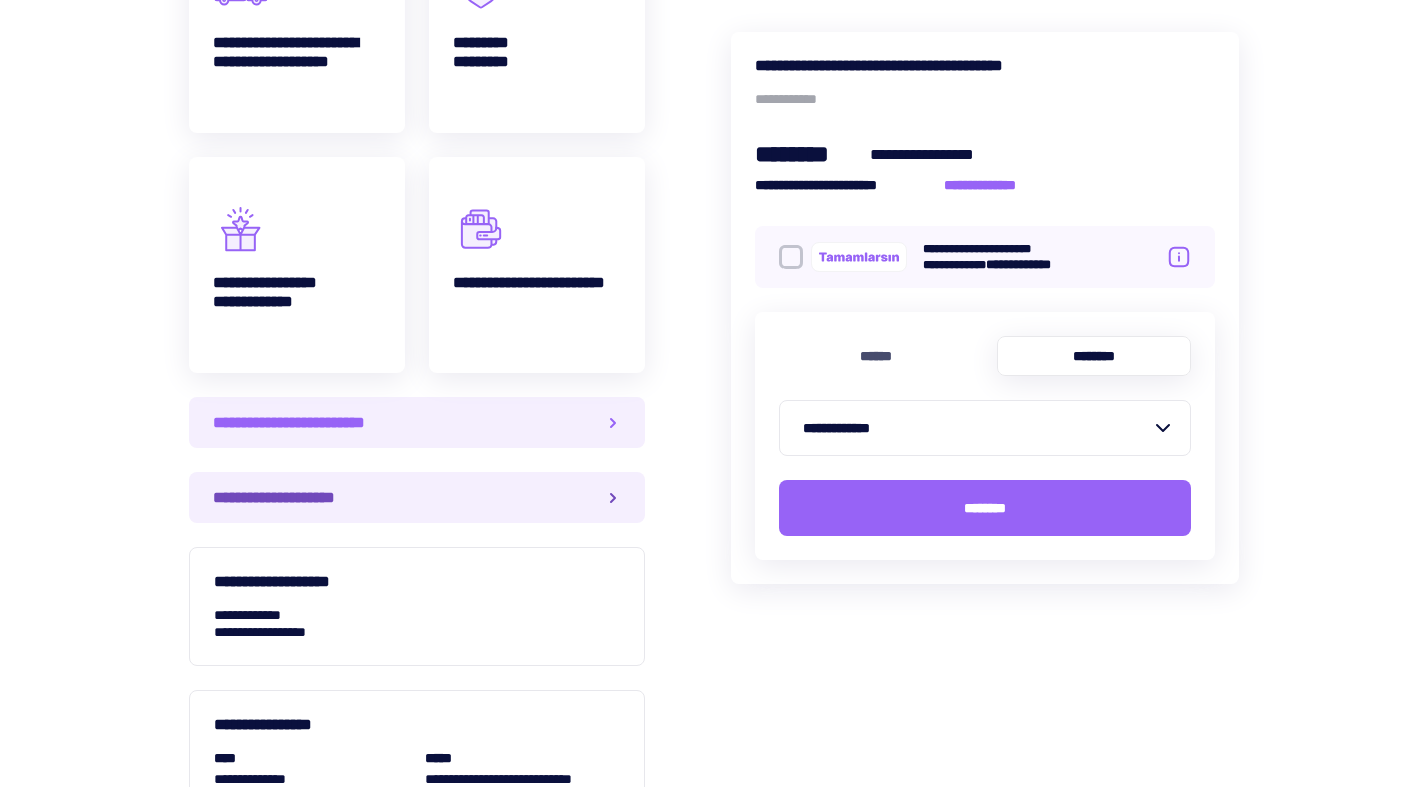 click on "**********" at bounding box center [417, 497] 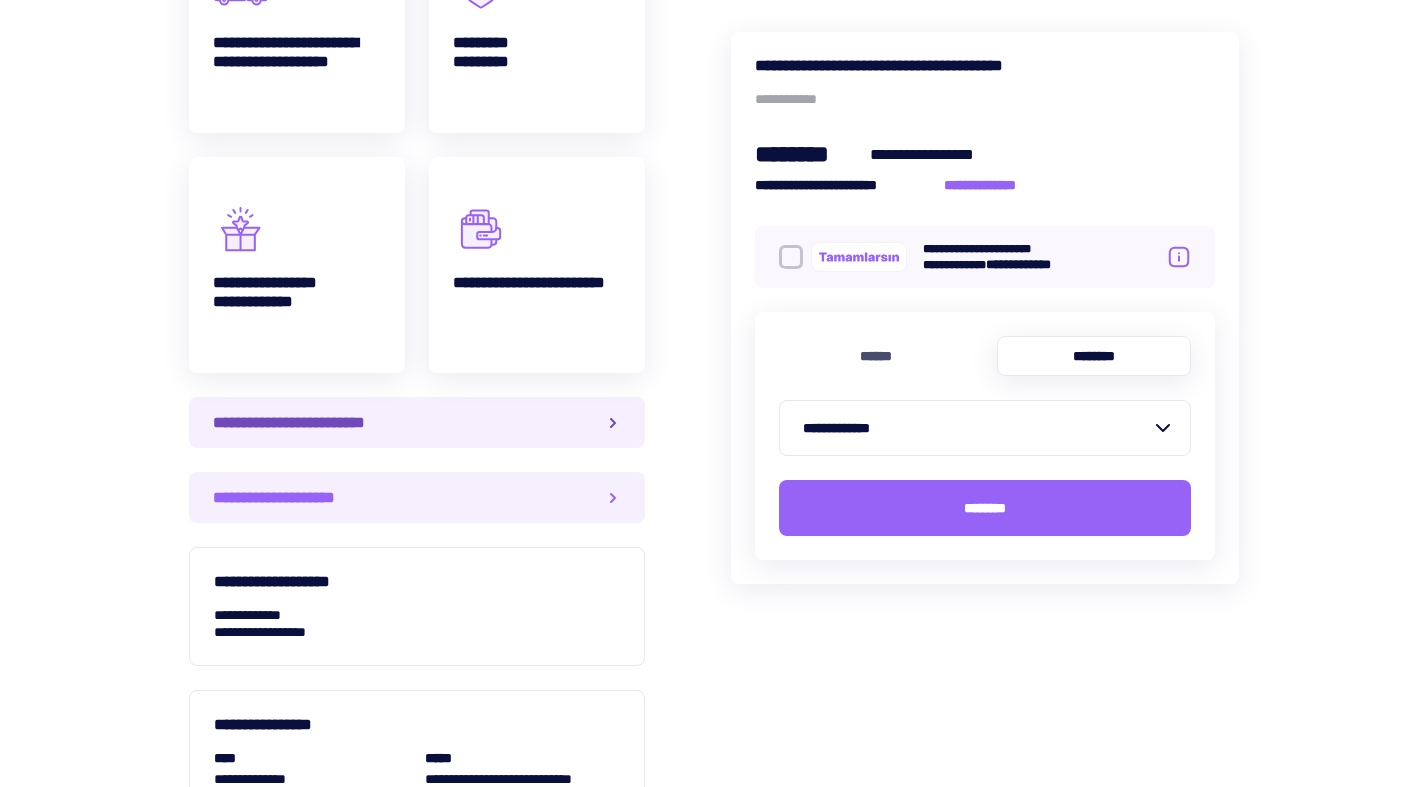 click on "**********" at bounding box center [417, 422] 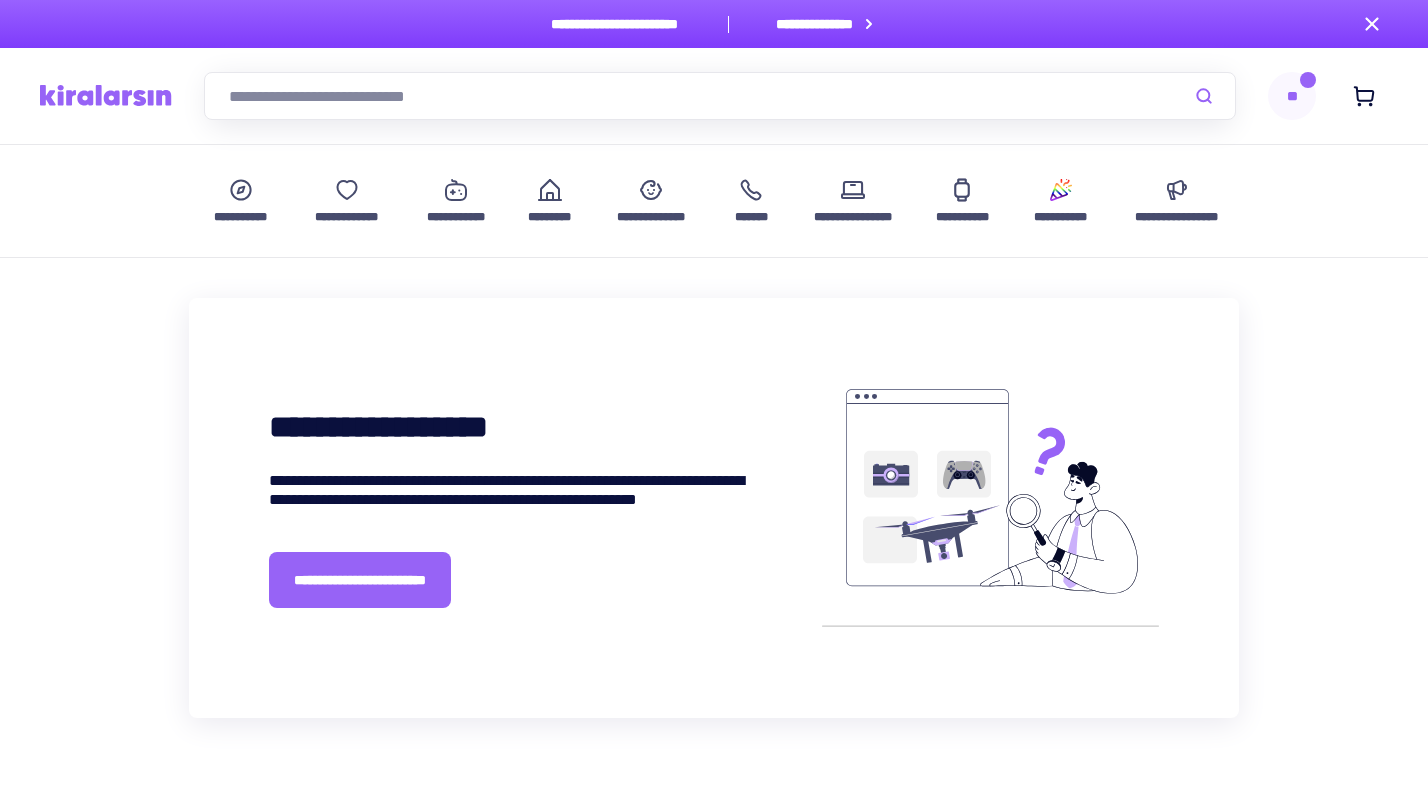 scroll, scrollTop: 0, scrollLeft: 0, axis: both 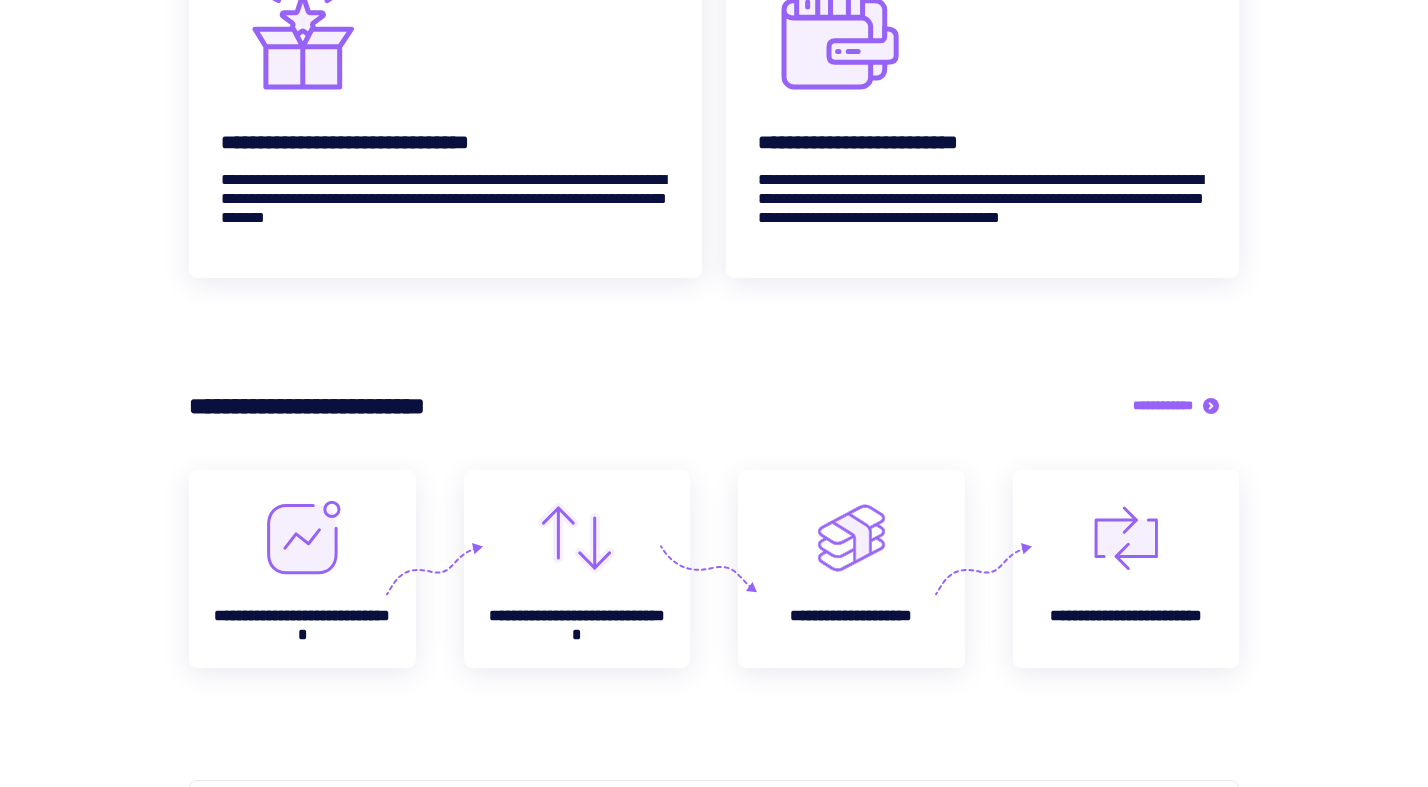 click at bounding box center (577, 538) 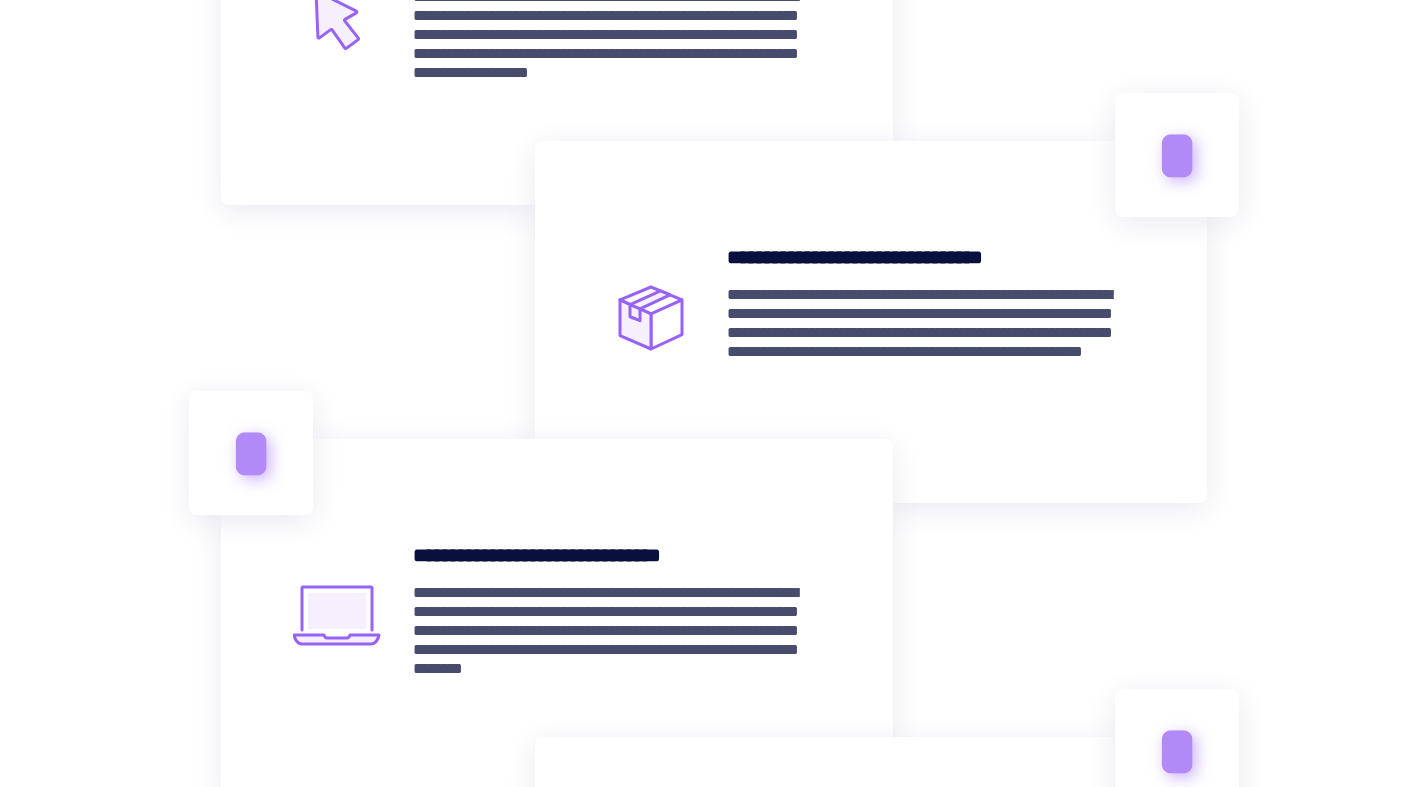 scroll, scrollTop: 1083, scrollLeft: 0, axis: vertical 